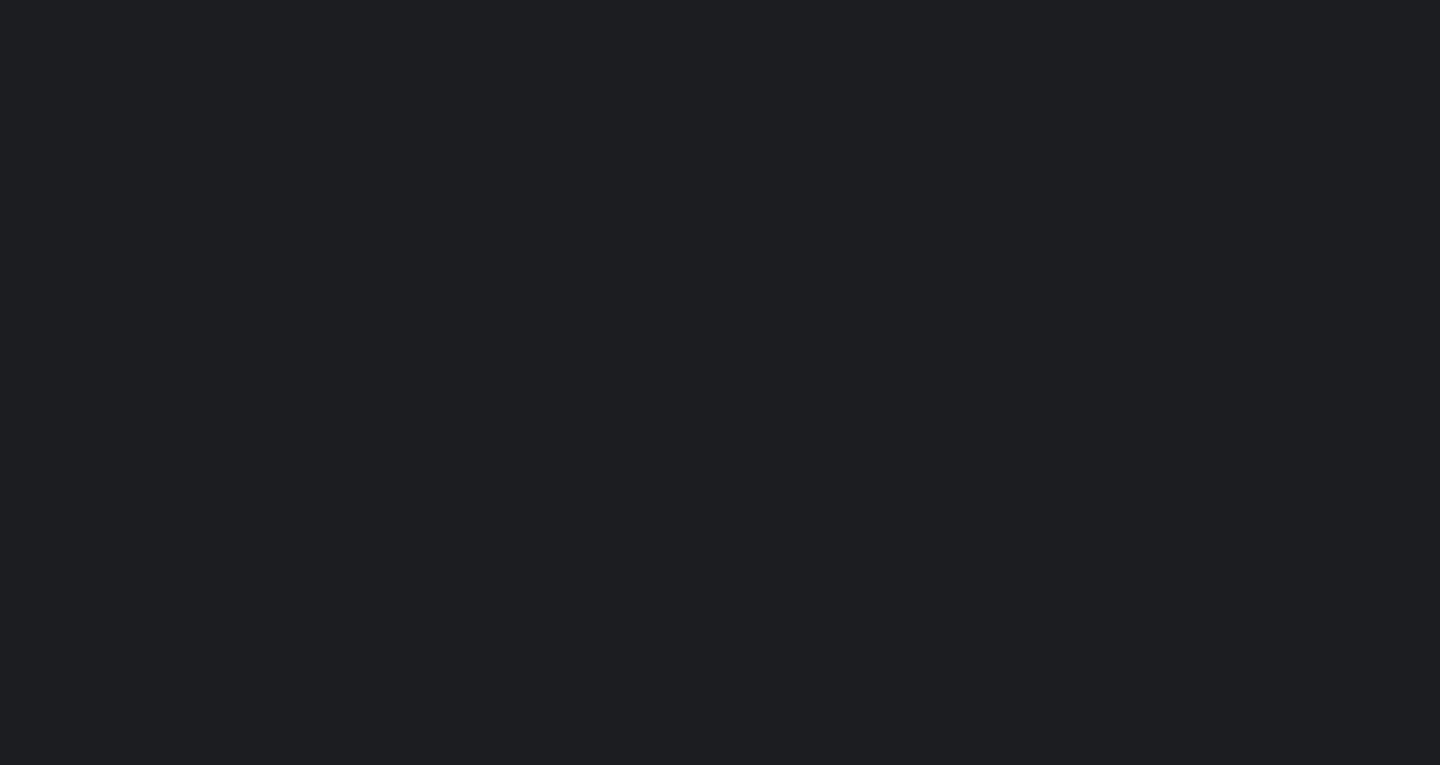 scroll, scrollTop: 0, scrollLeft: 0, axis: both 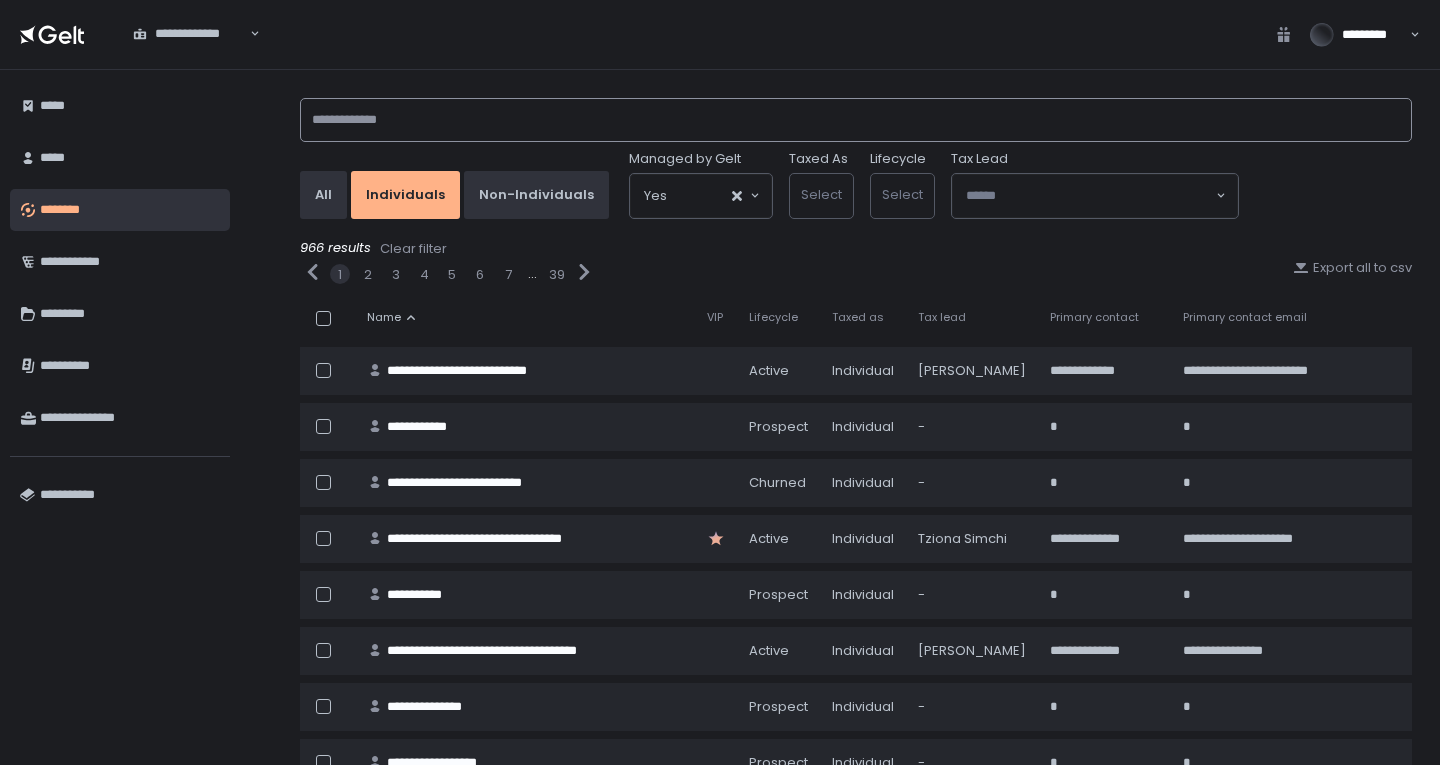 click 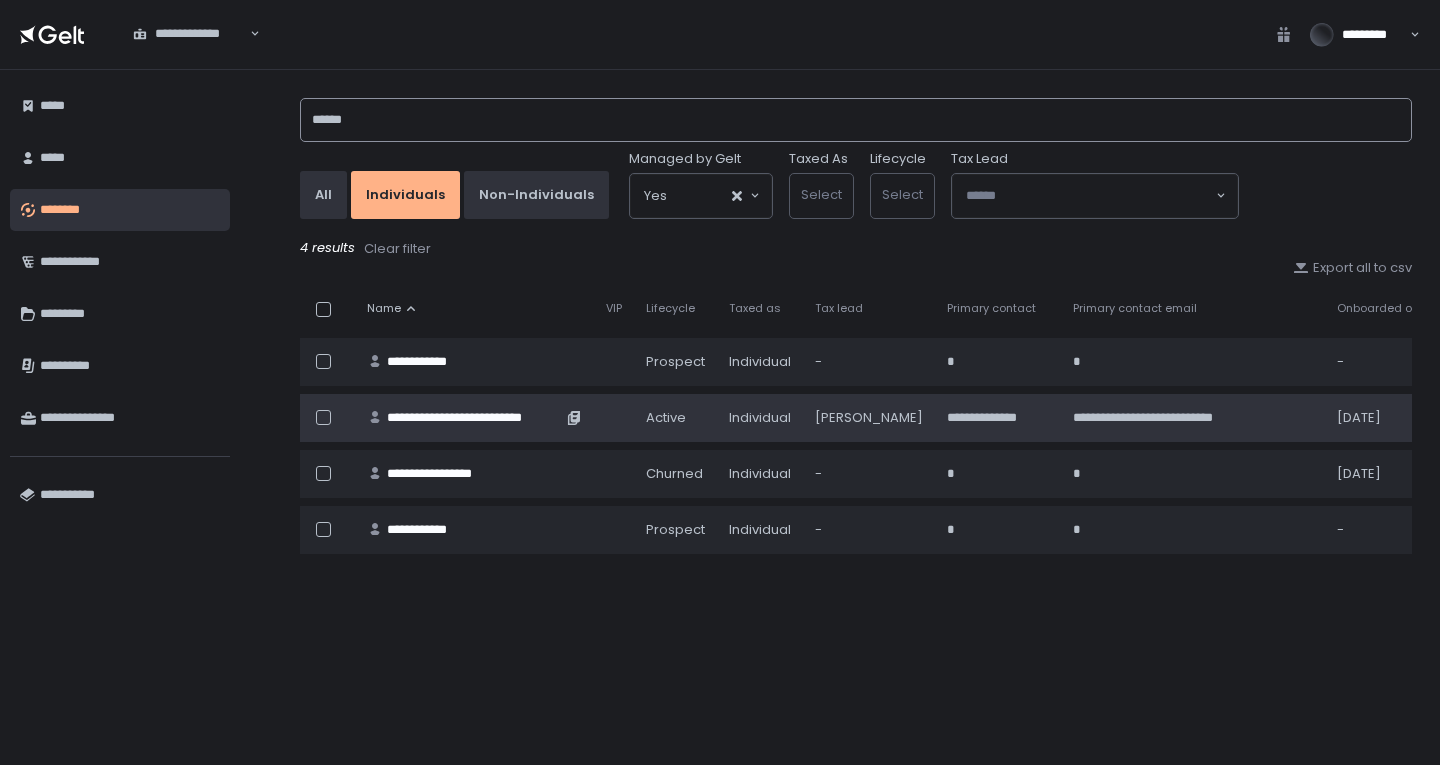 type on "******" 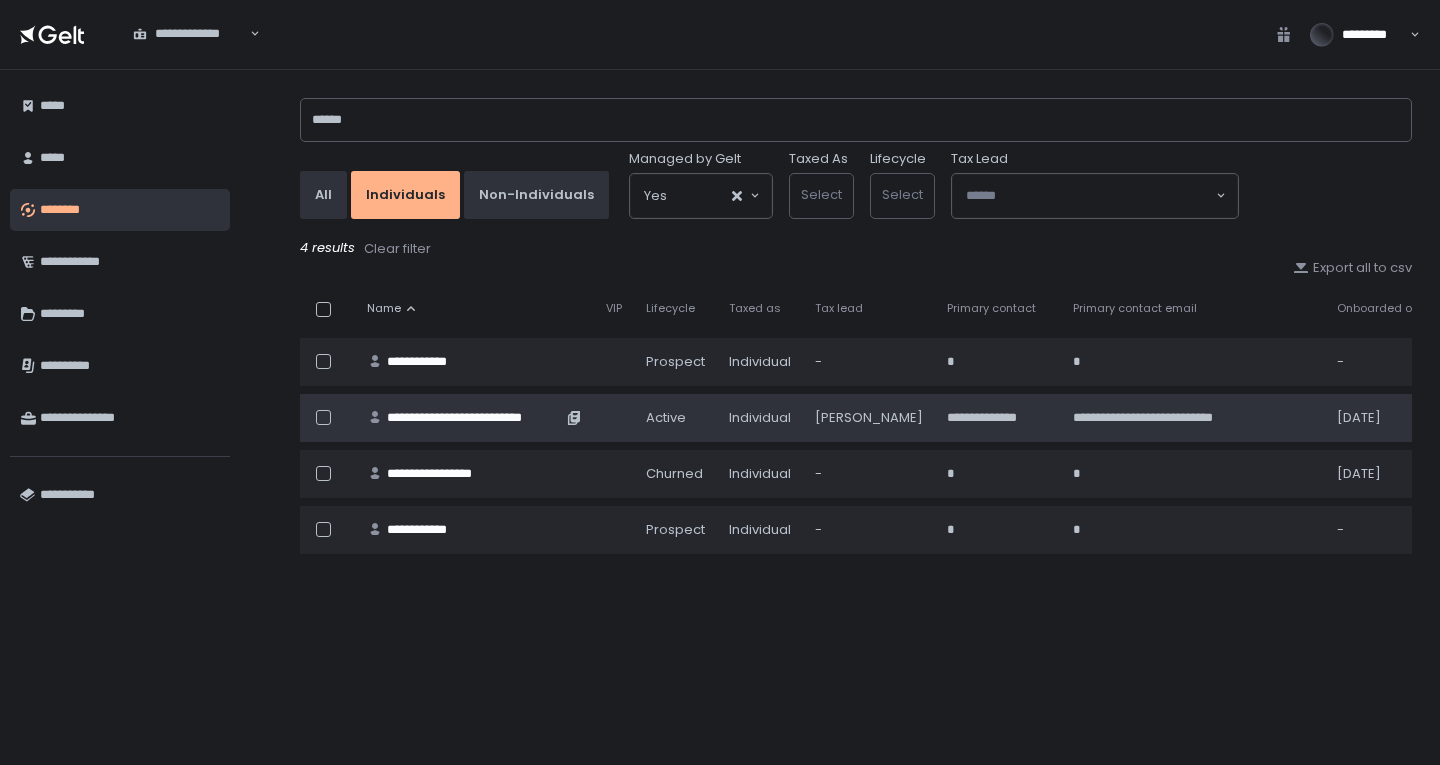 click on "**********" at bounding box center [474, 418] 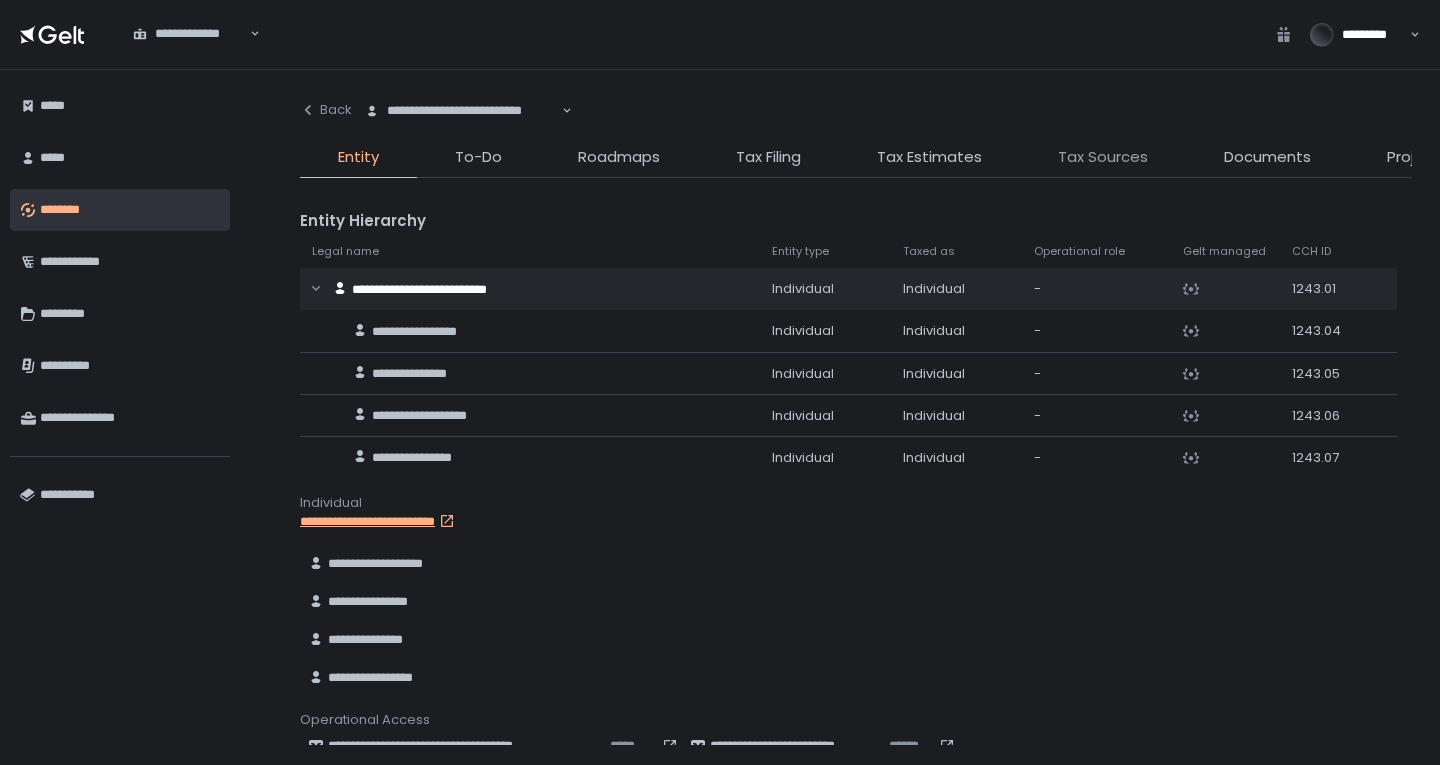 click on "Tax Sources" at bounding box center (1103, 157) 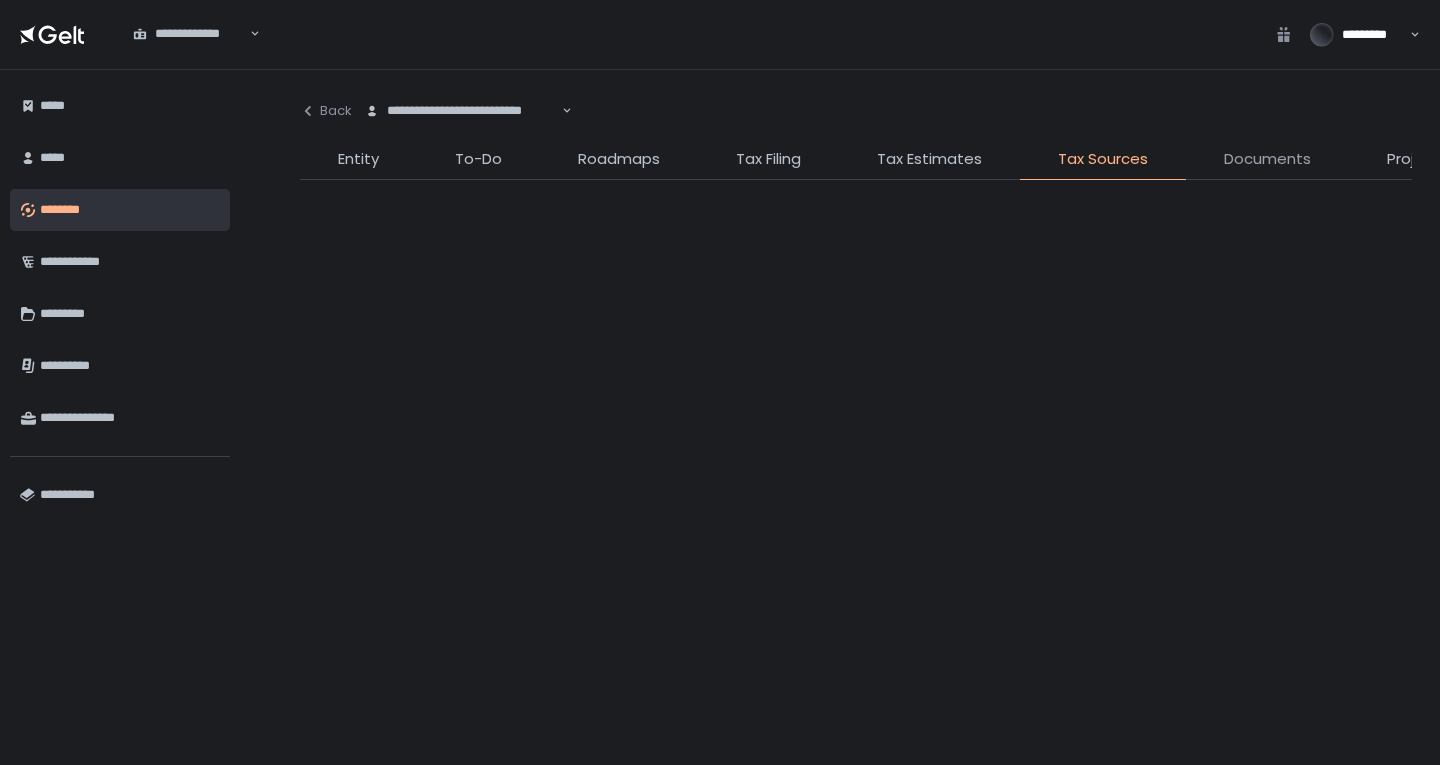 click on "Documents" at bounding box center (1267, 159) 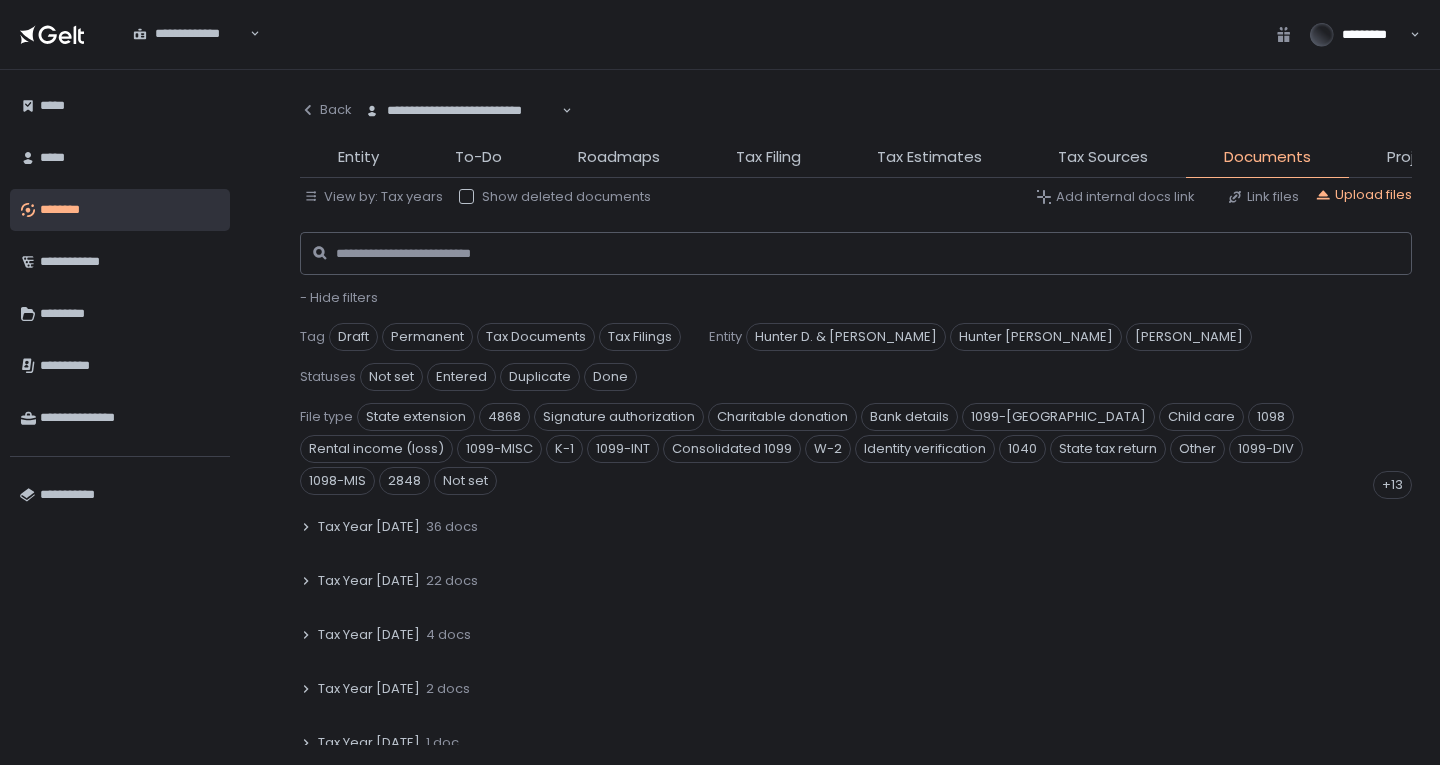 scroll, scrollTop: 400, scrollLeft: 0, axis: vertical 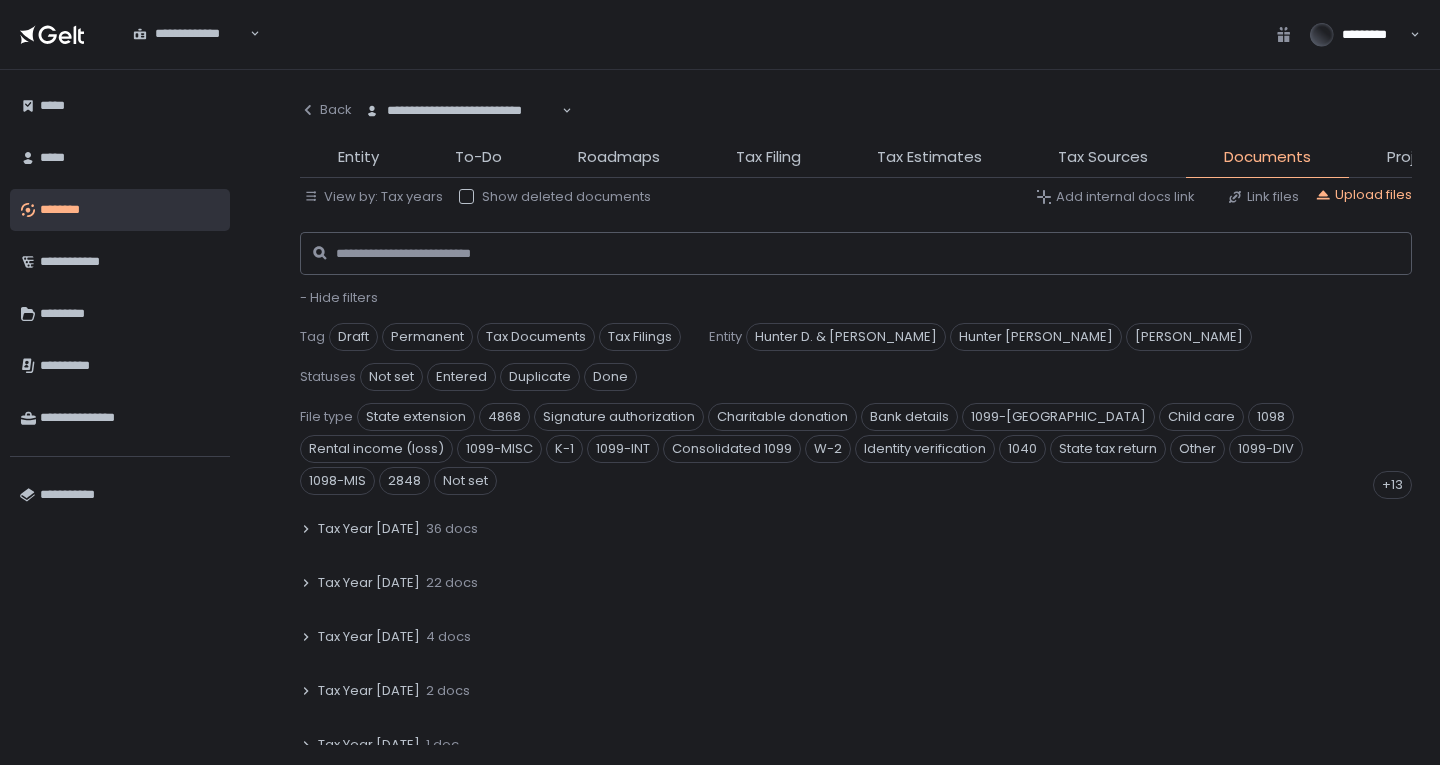 click on "Tax Year [DATE] 36 docs" 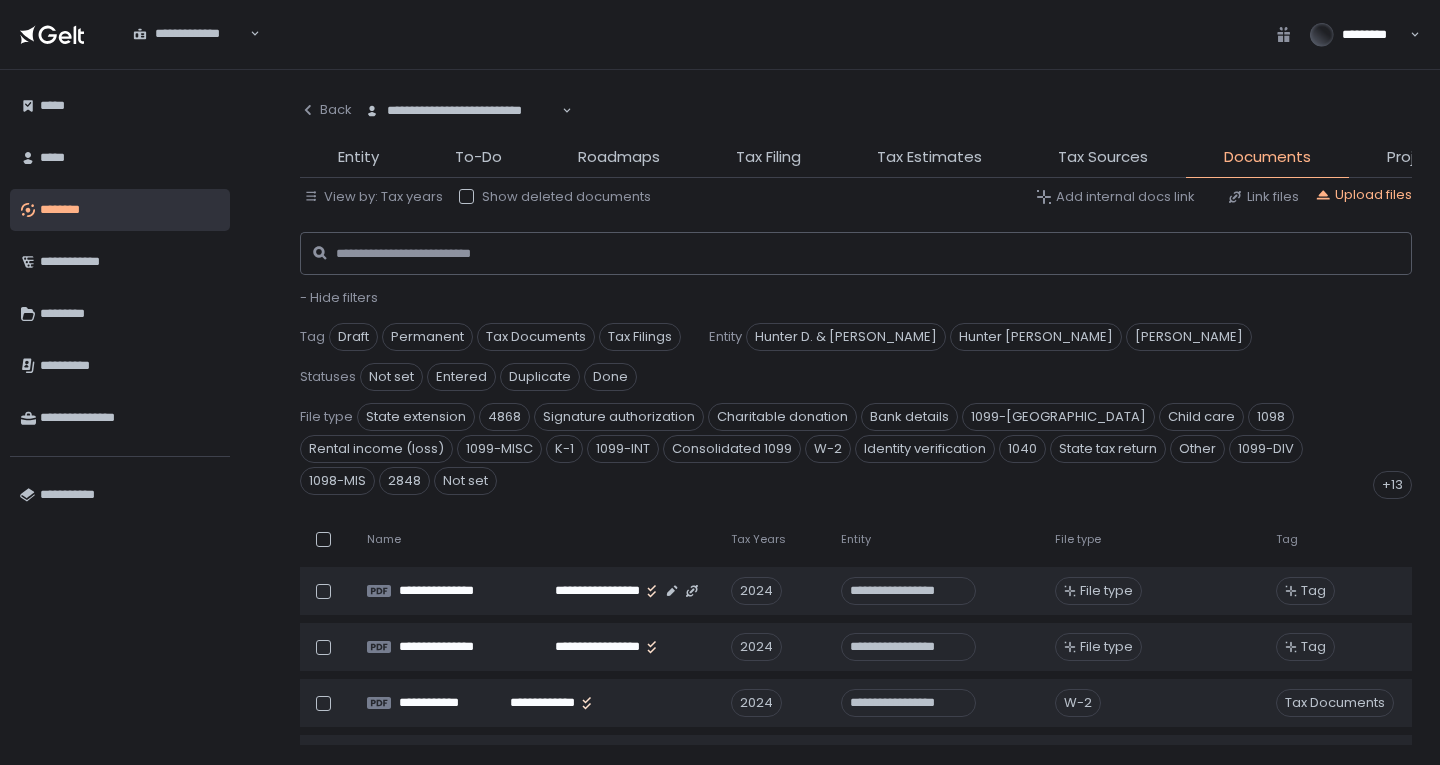 scroll, scrollTop: 2200, scrollLeft: 0, axis: vertical 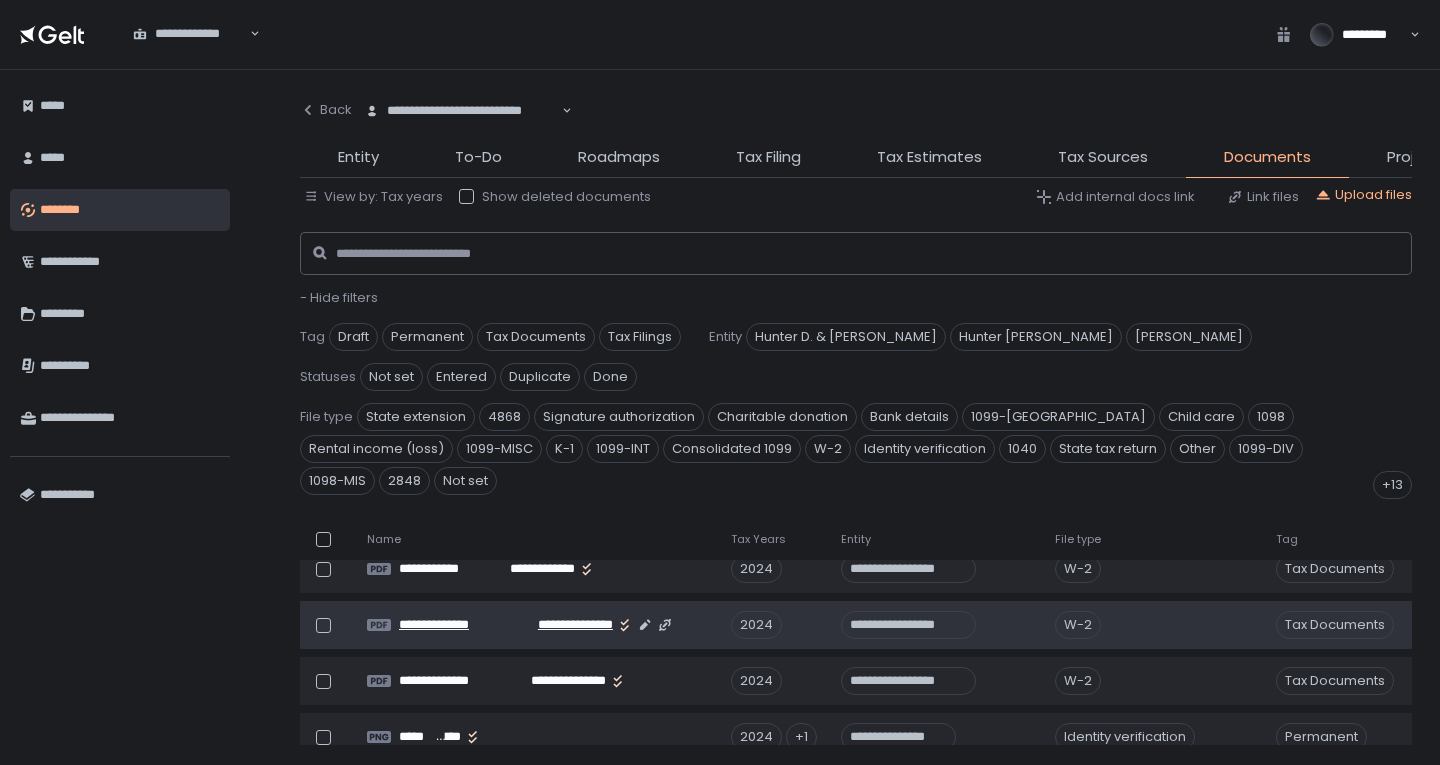 click on "**********" at bounding box center [564, 625] 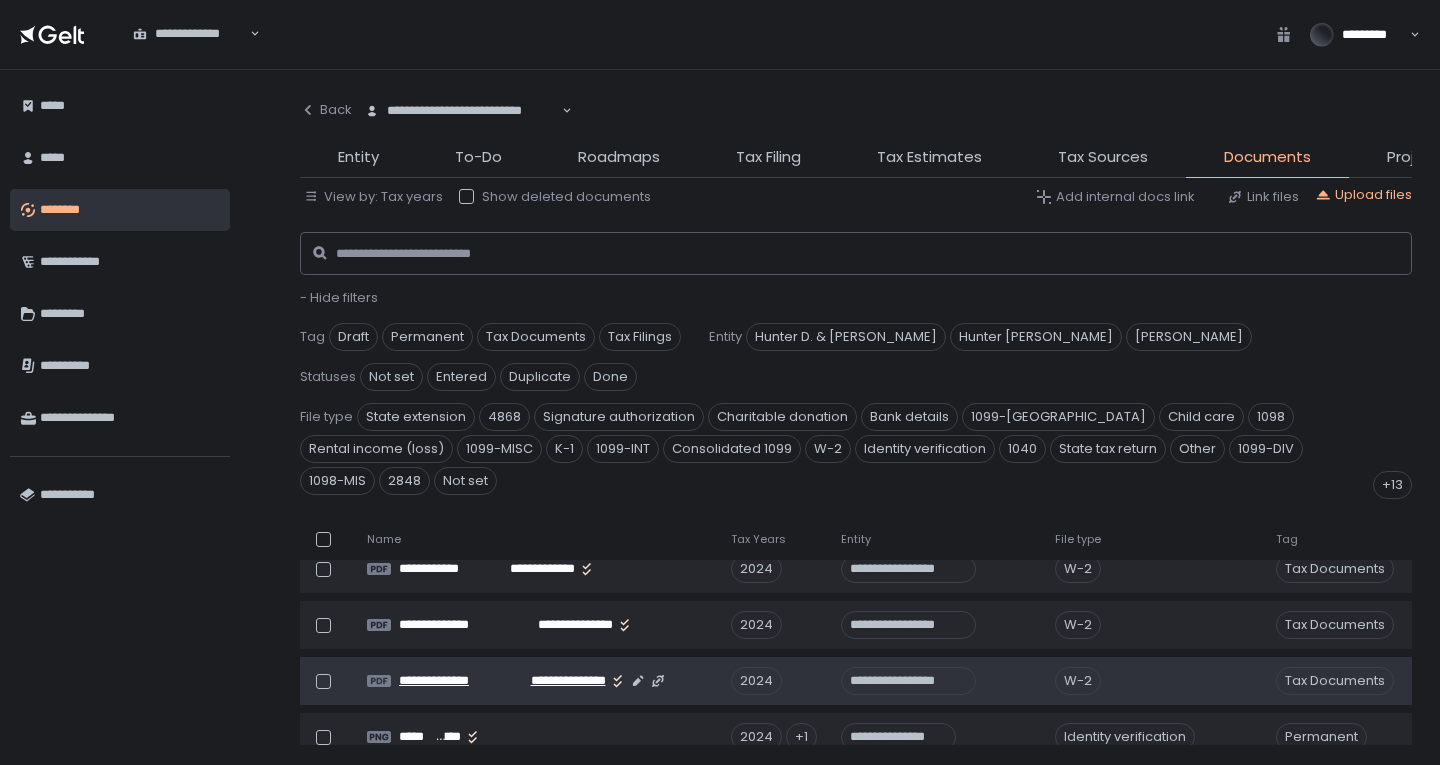 click on "**********" at bounding box center (560, 681) 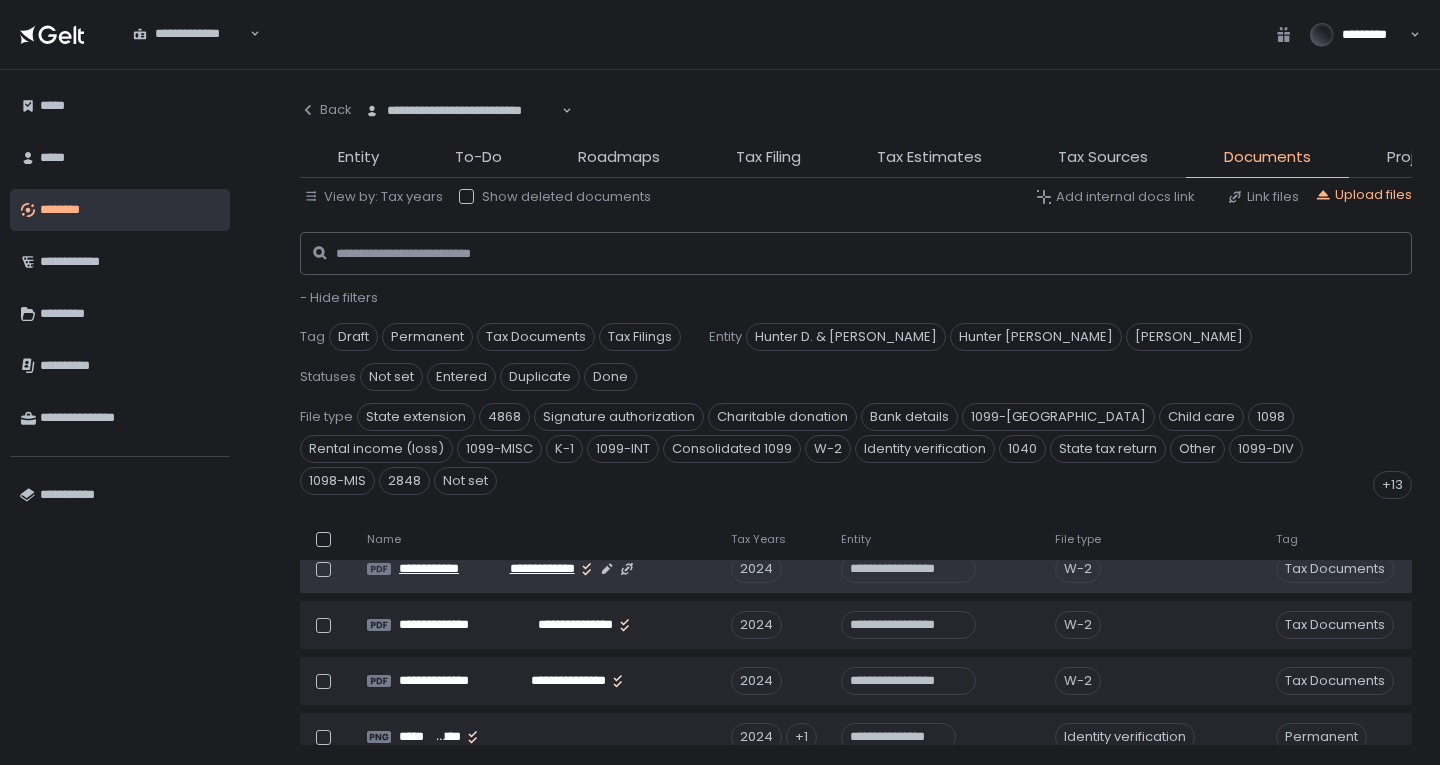 click on "**********" at bounding box center (536, 569) 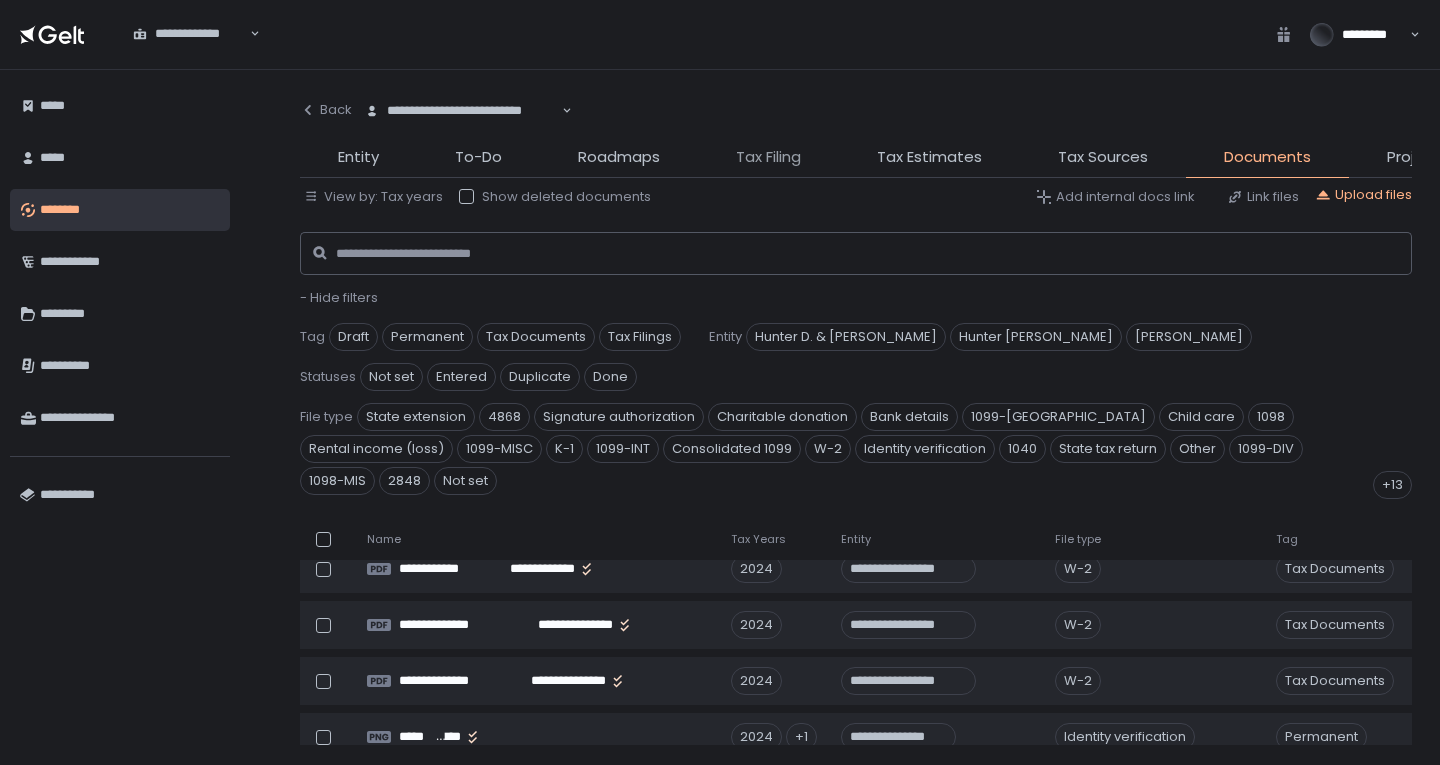 click on "Tax Filing" at bounding box center [768, 157] 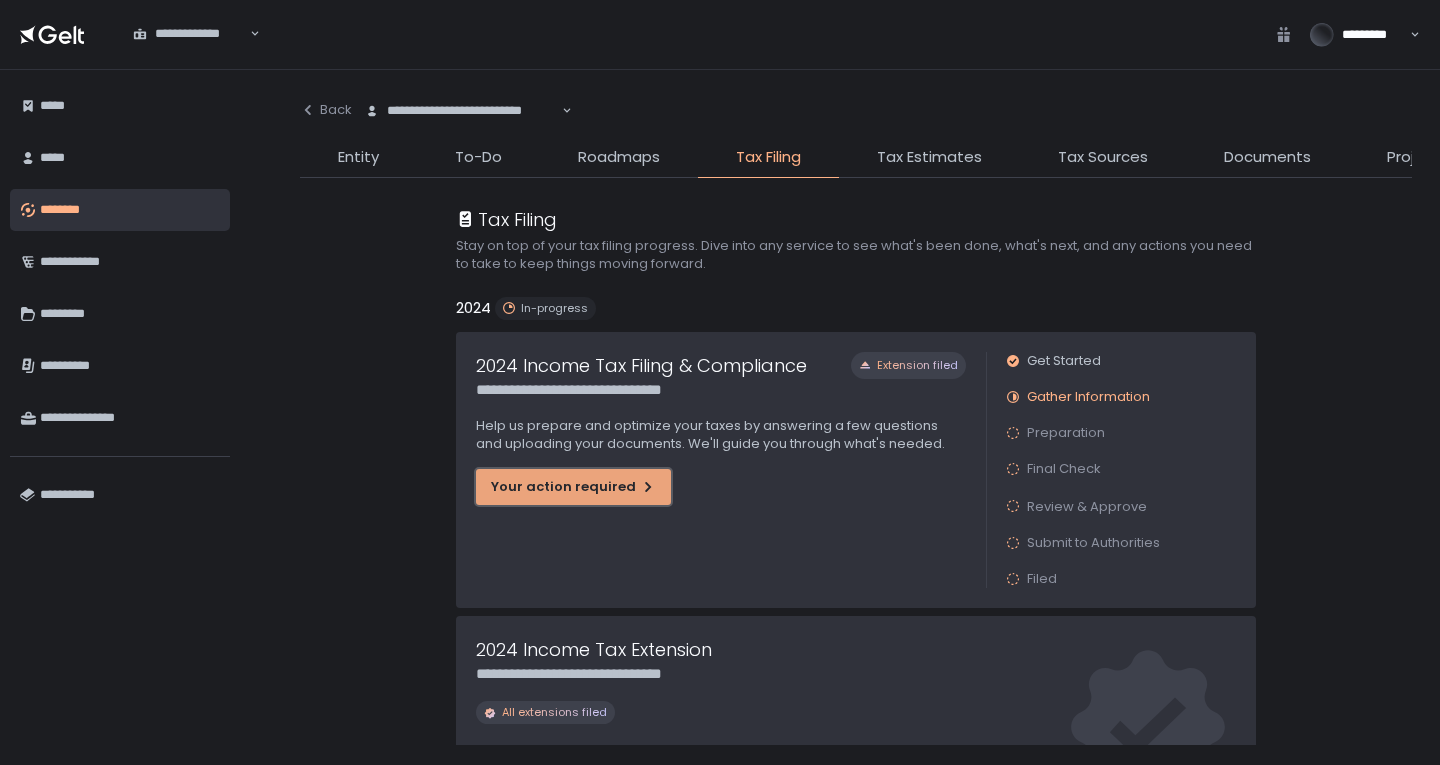 click on "Your action required" 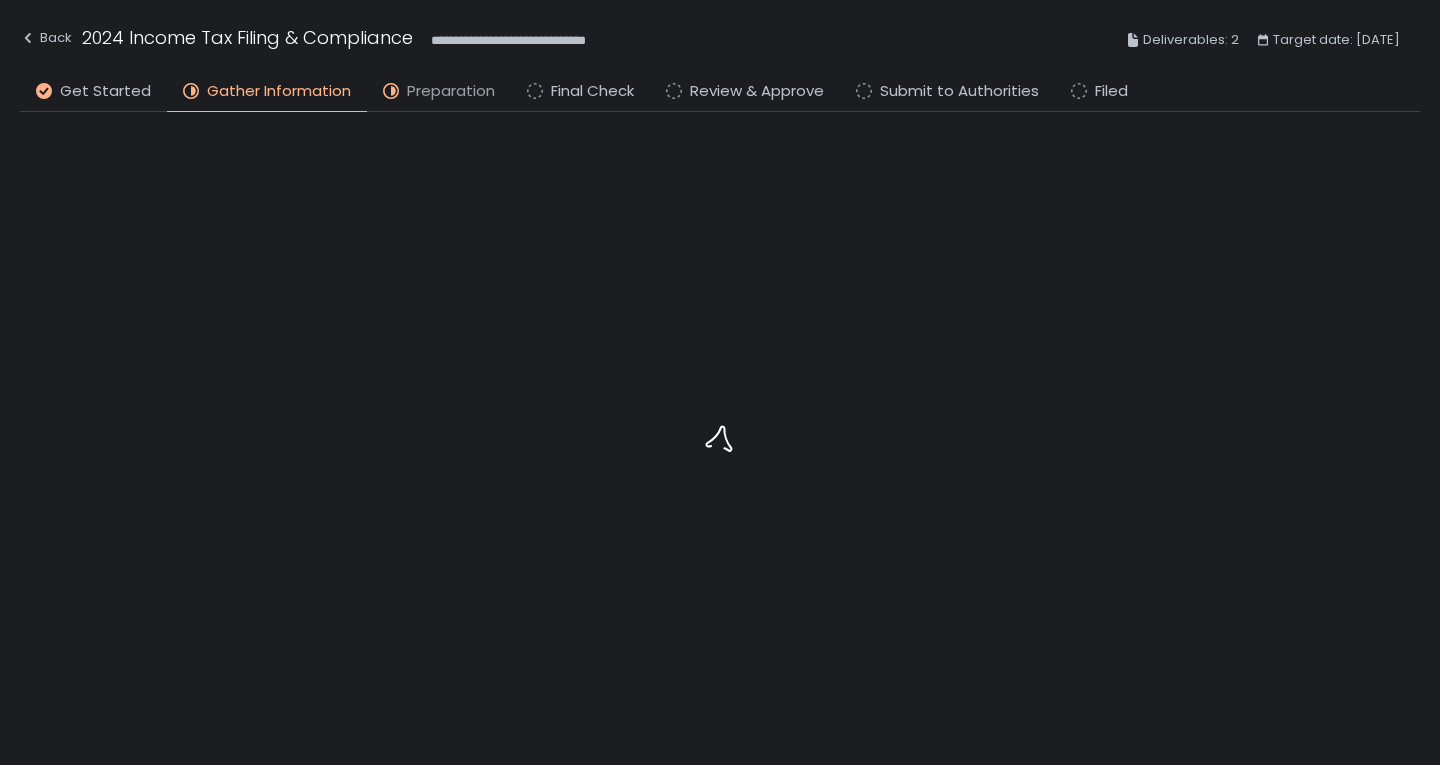 click on "Preparation" at bounding box center [451, 91] 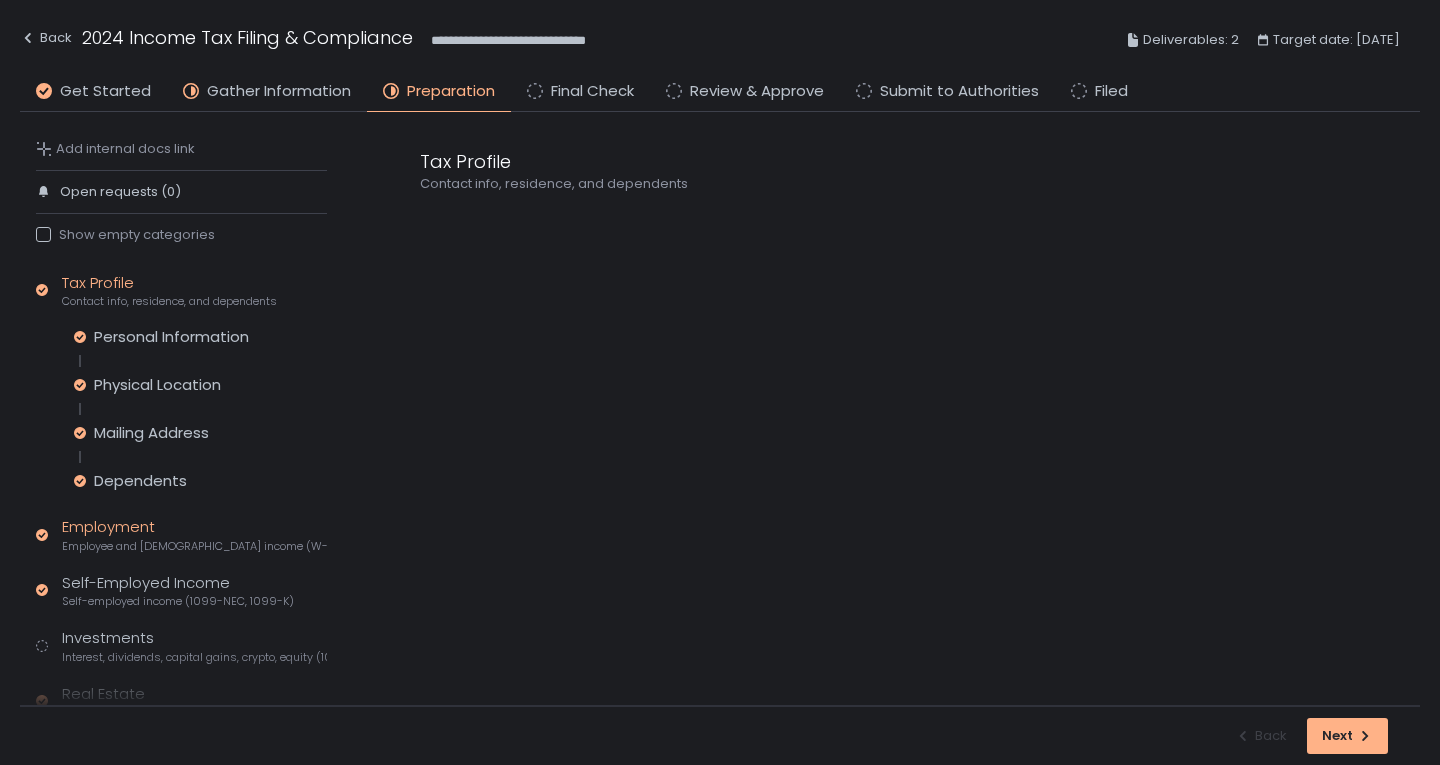 scroll, scrollTop: 100, scrollLeft: 0, axis: vertical 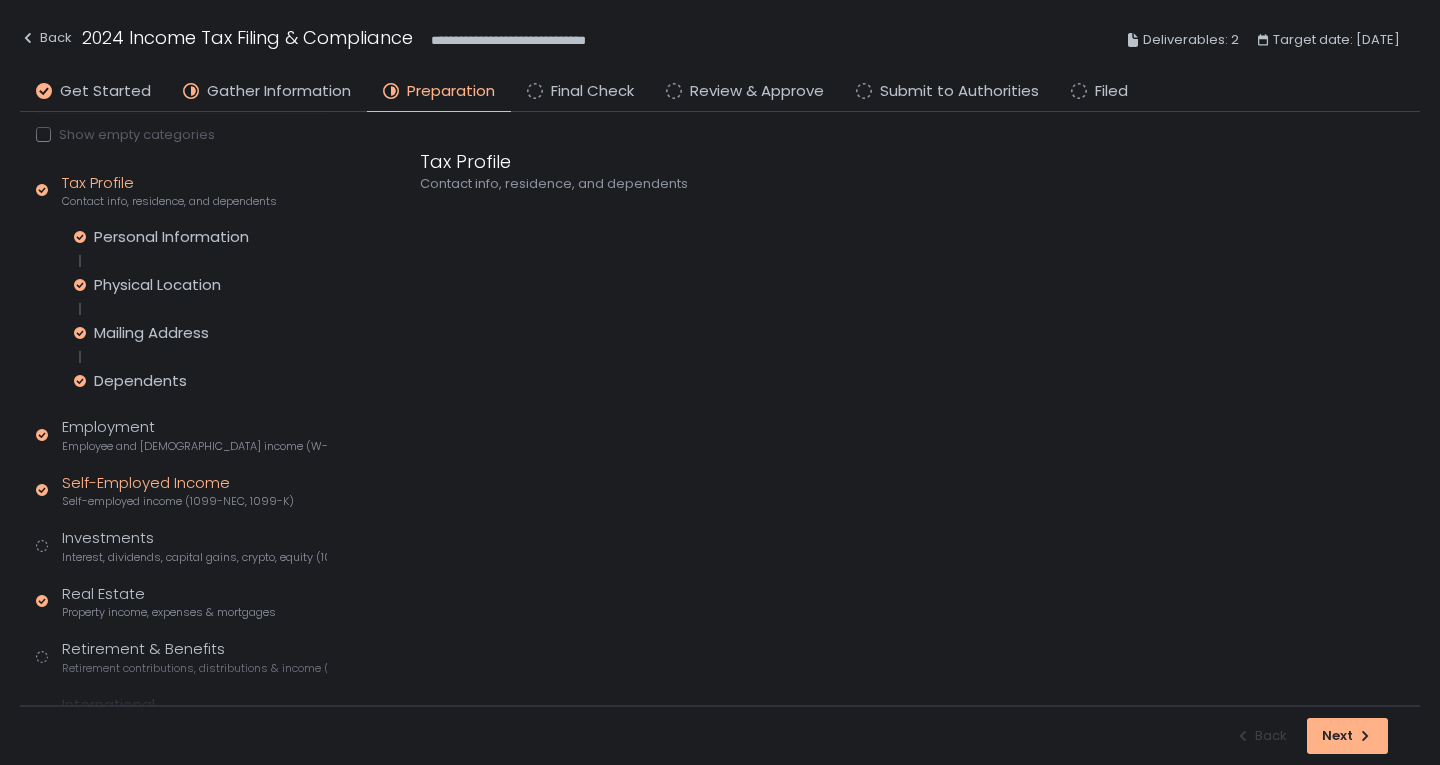 click on "Self-Employed Income Self-employed income (1099-NEC, 1099-K)" 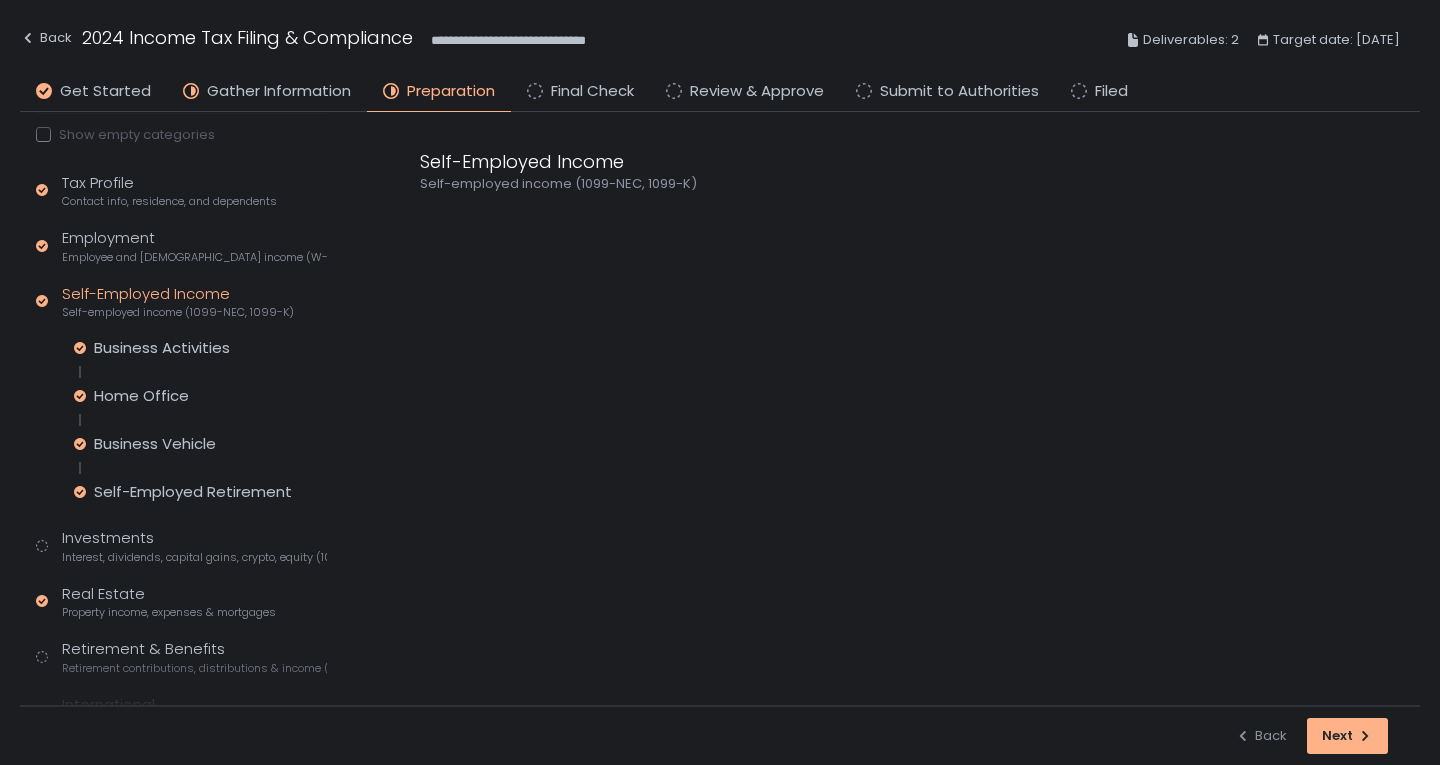 click on "Business Activities Home Office Business Vehicle Self-Employed Retirement" at bounding box center (200, 420) 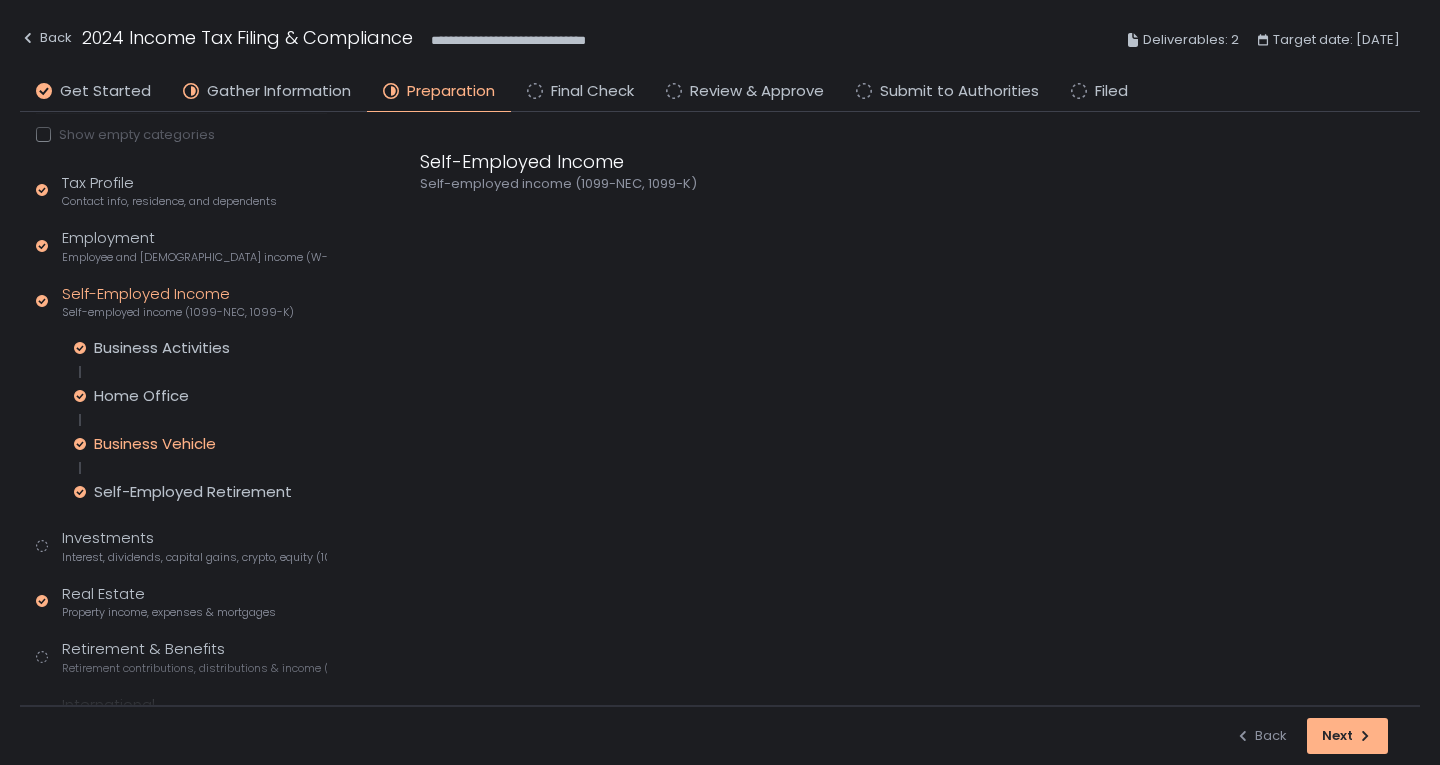 click on "Business Vehicle" 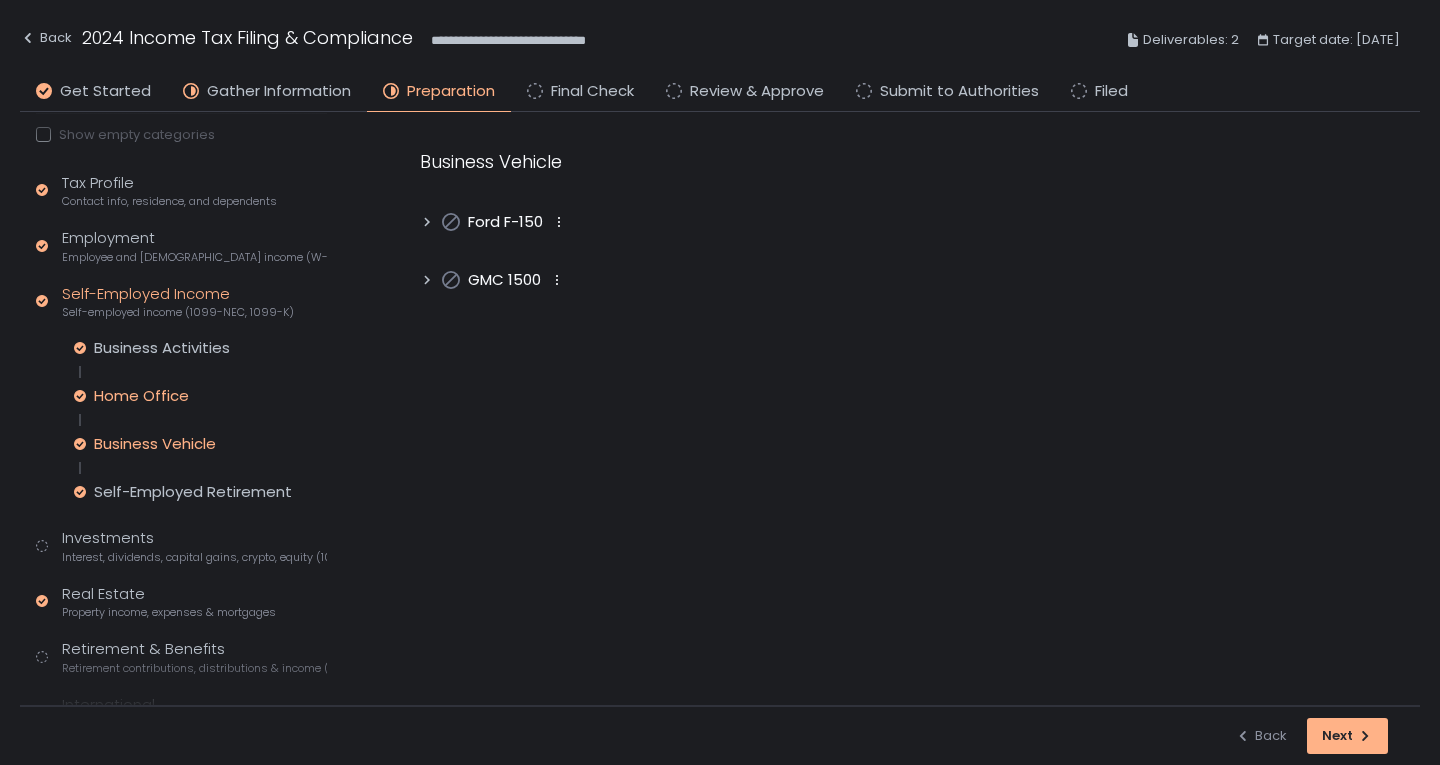 click on "Home Office" 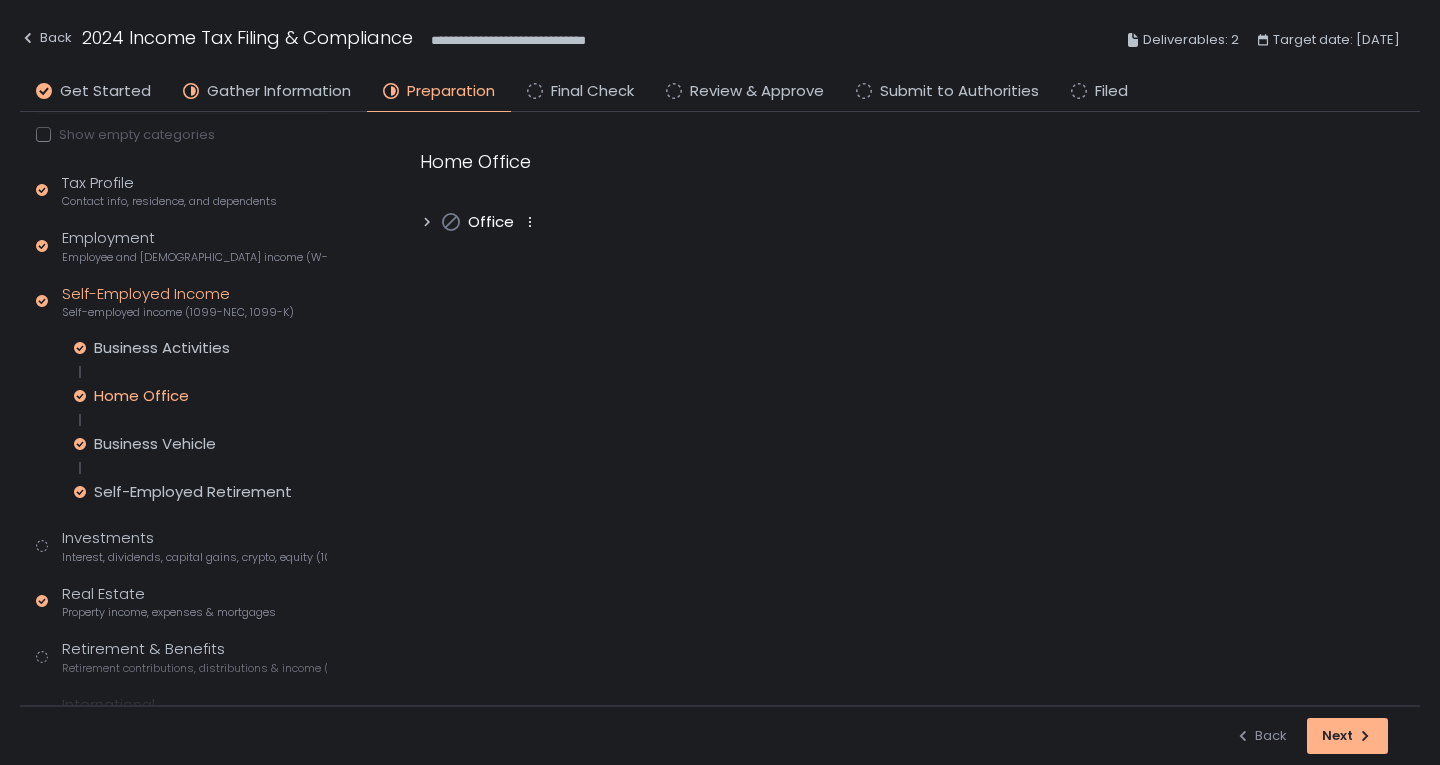 click on "Office" at bounding box center (491, 222) 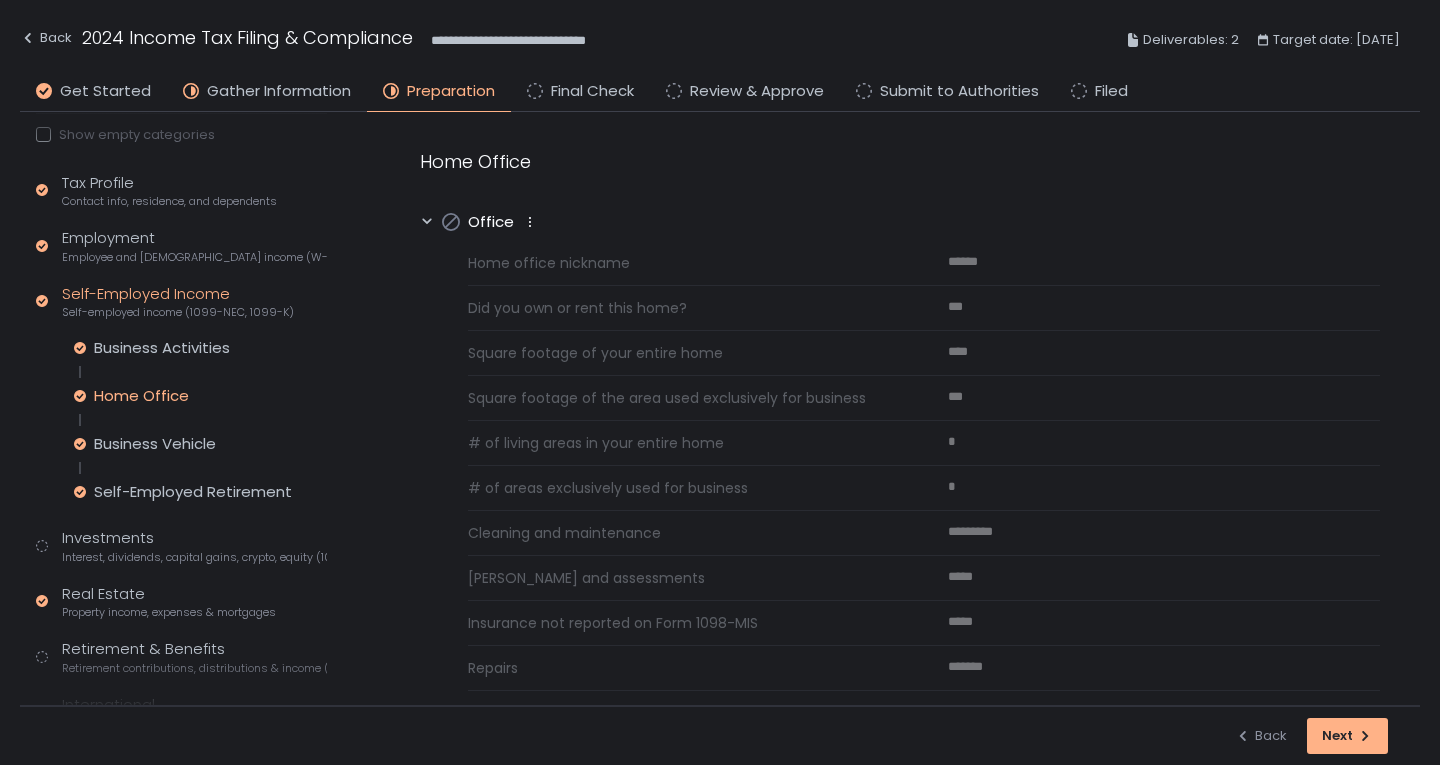 scroll, scrollTop: 66, scrollLeft: 0, axis: vertical 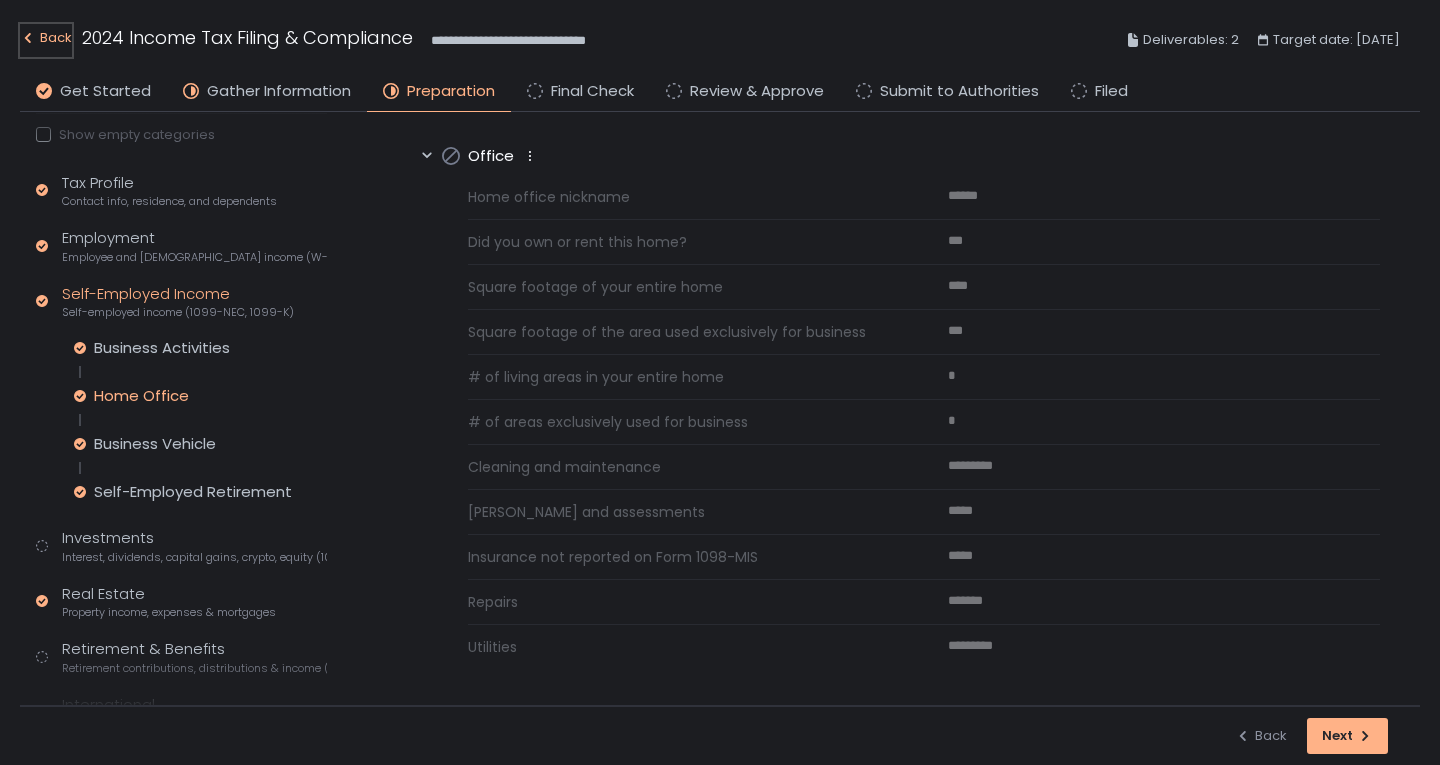click on "Back" 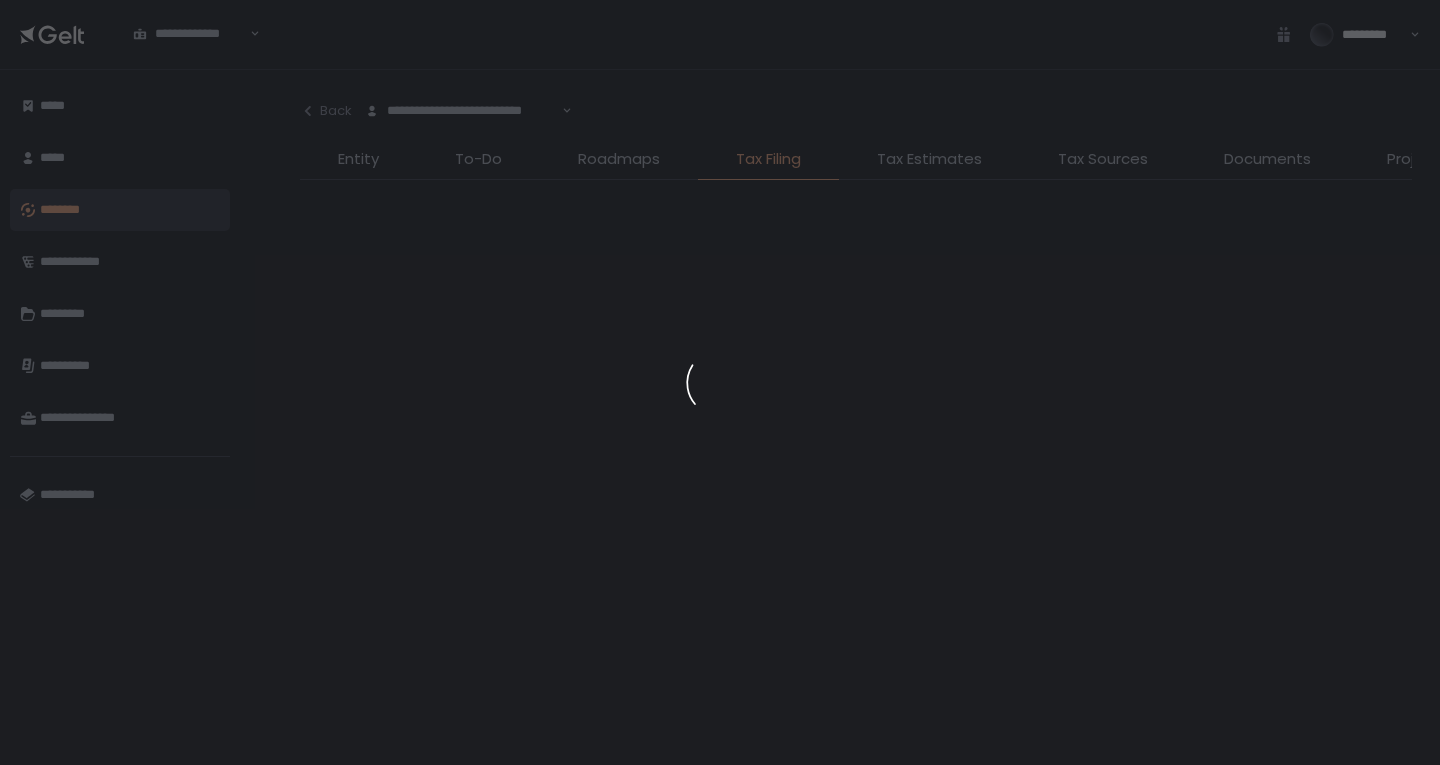 click 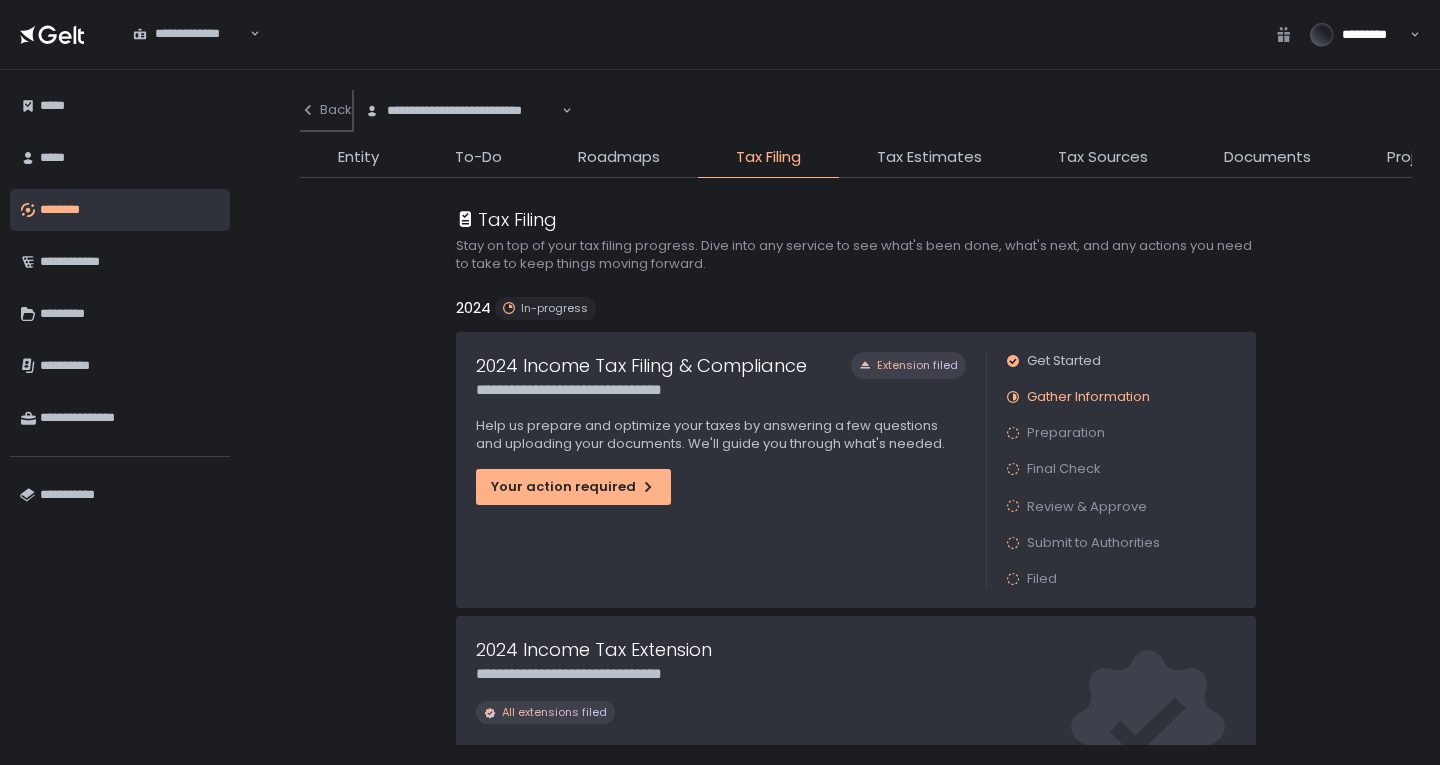 click on "Back" 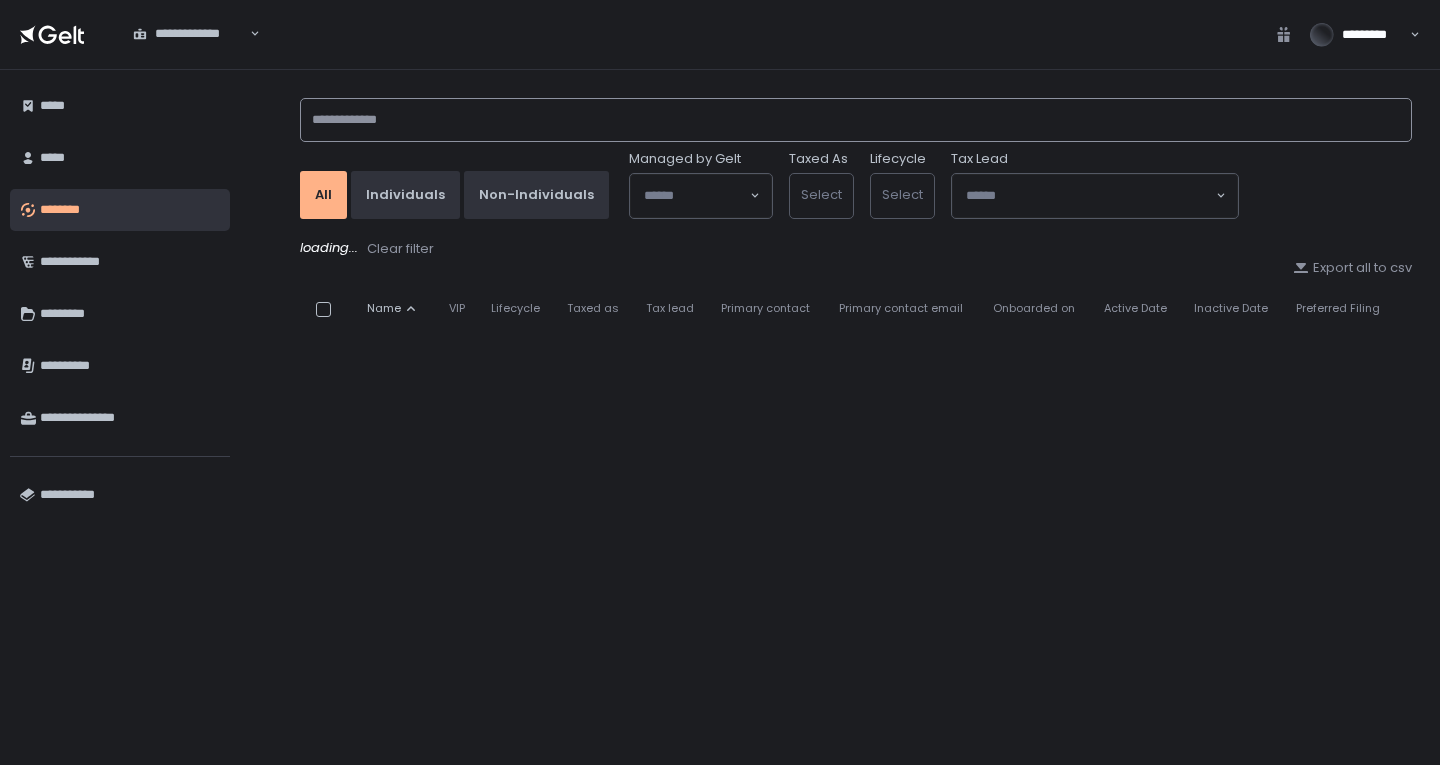 click 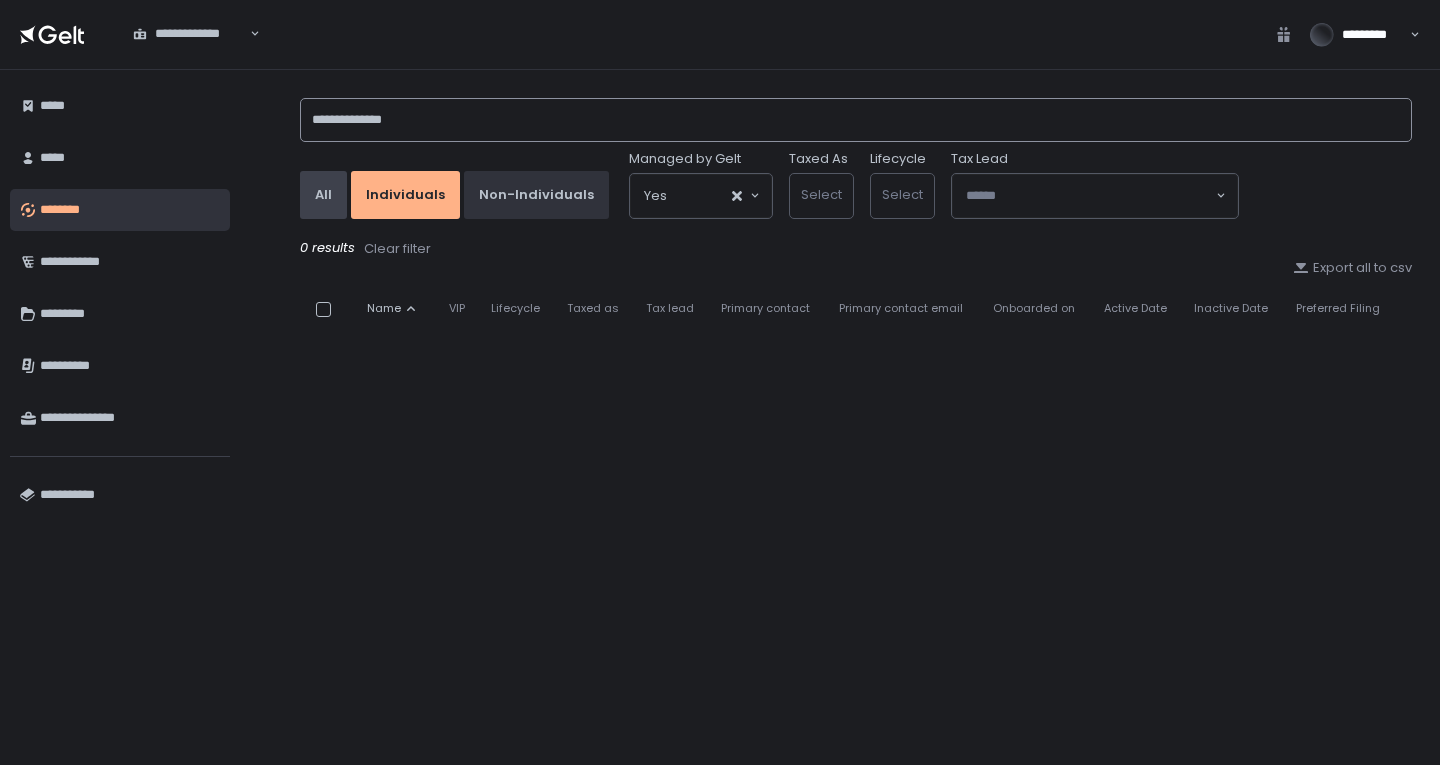 type on "**********" 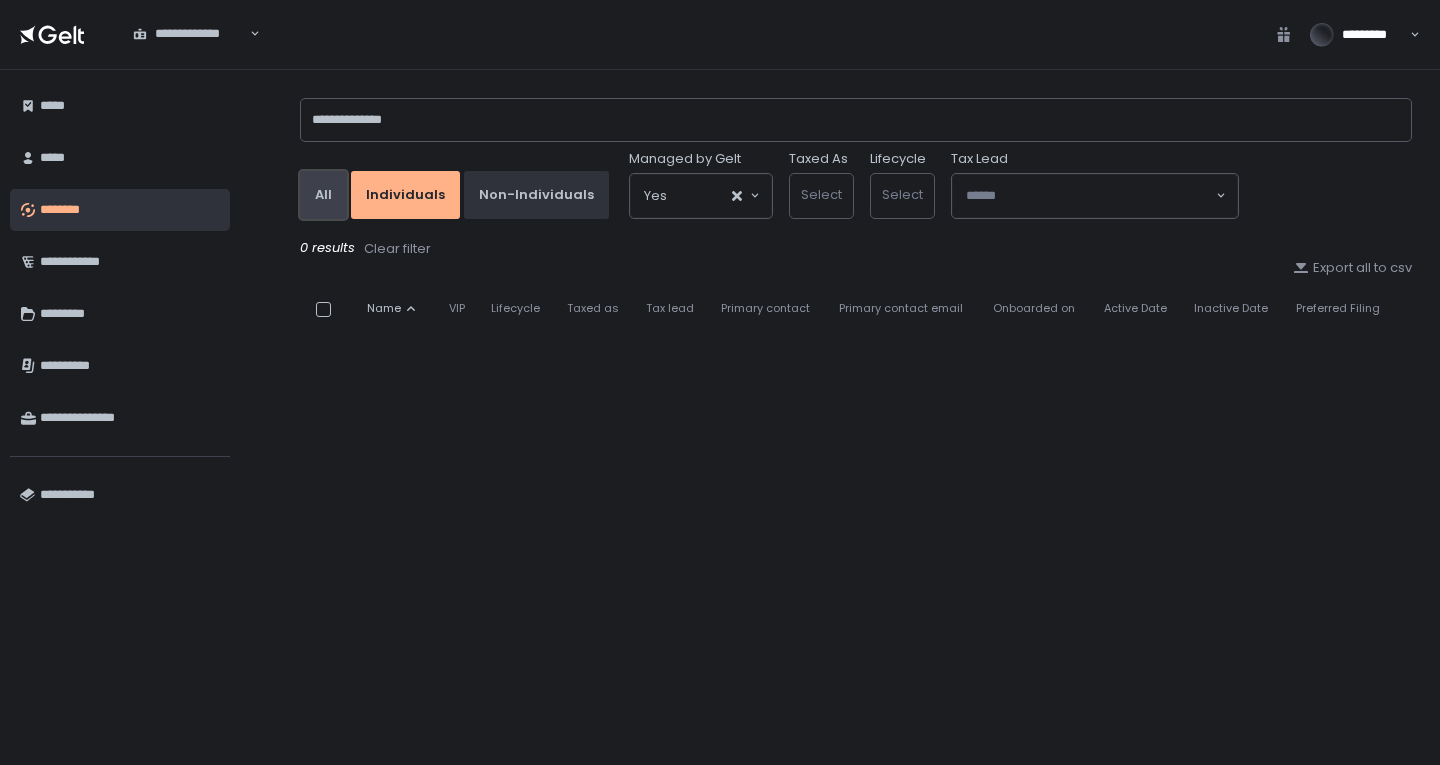 click on "All" 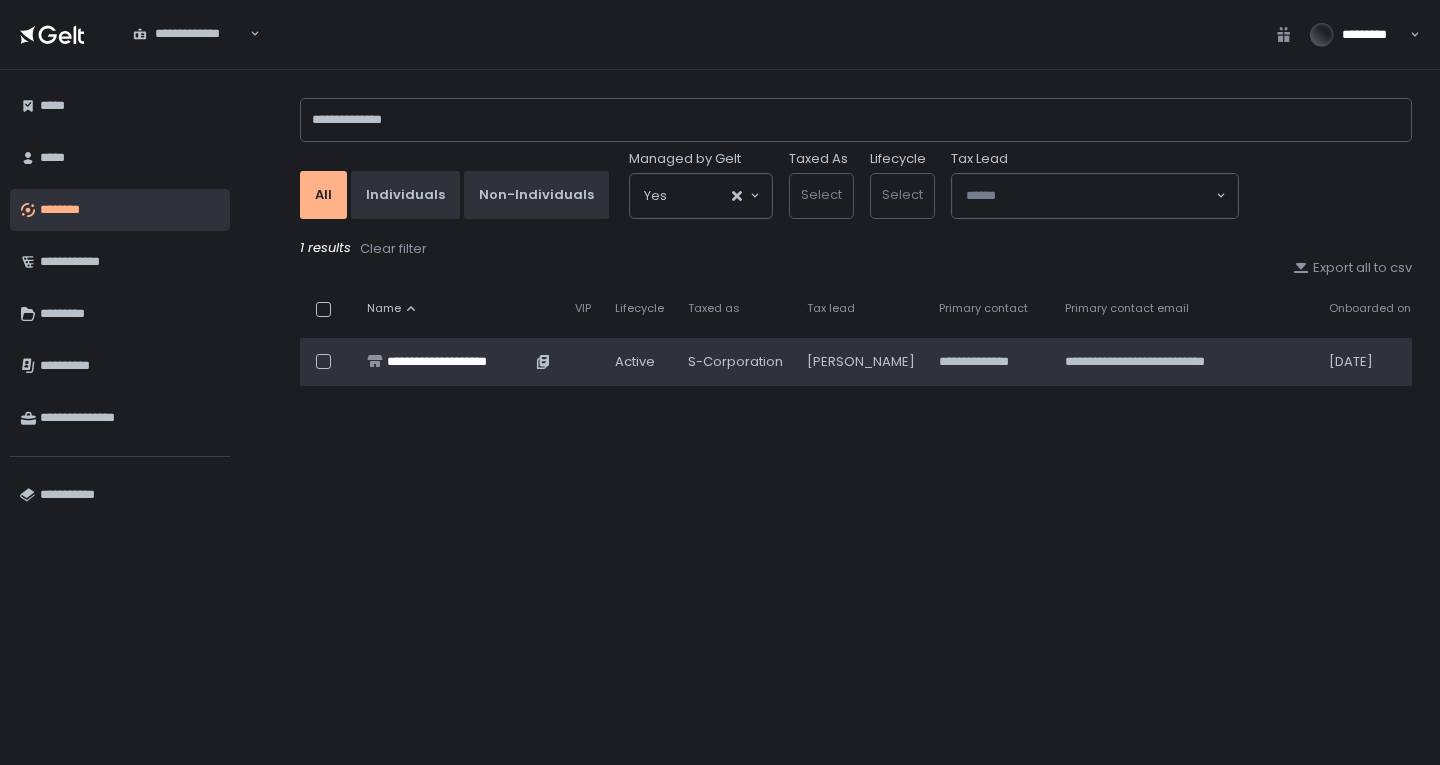 click on "**********" at bounding box center (459, 362) 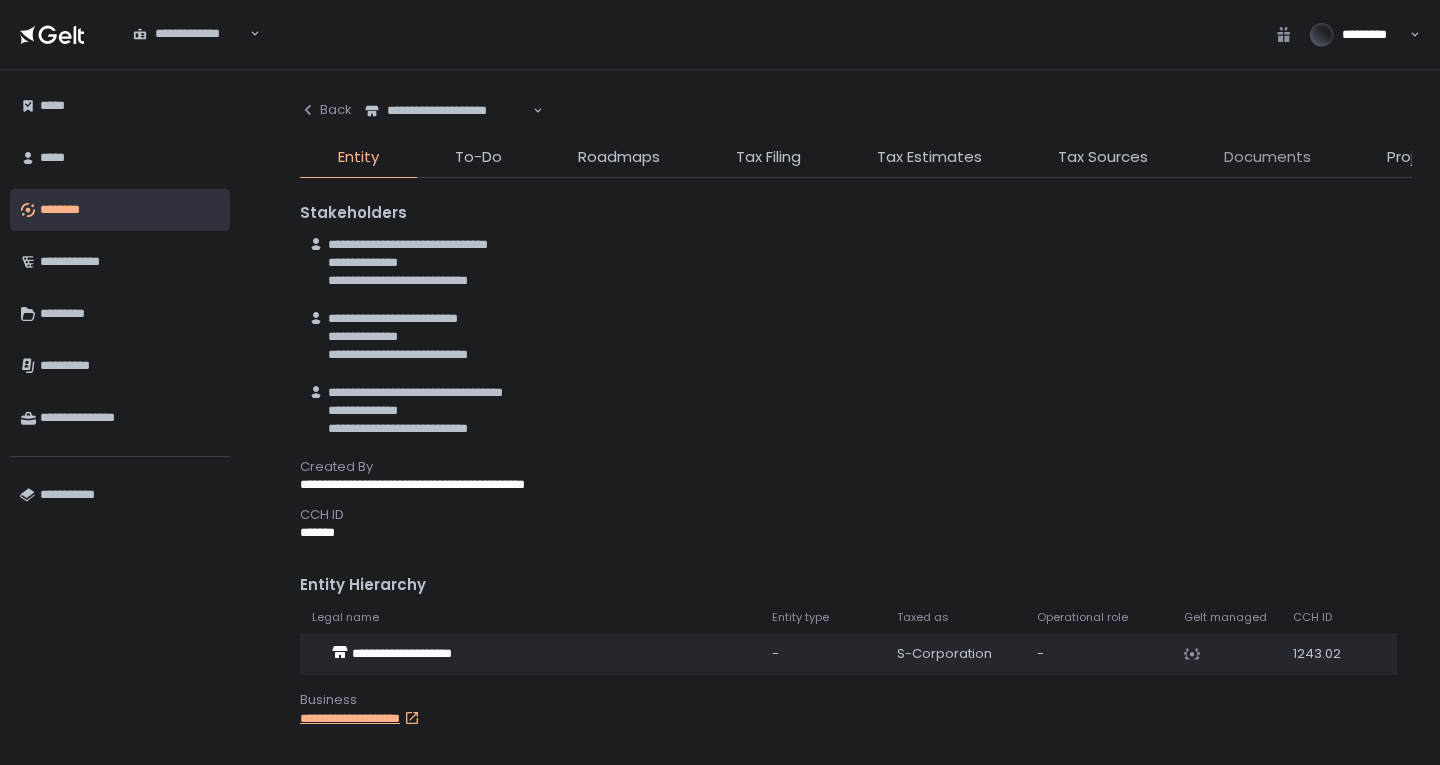 click on "Documents" at bounding box center [1267, 157] 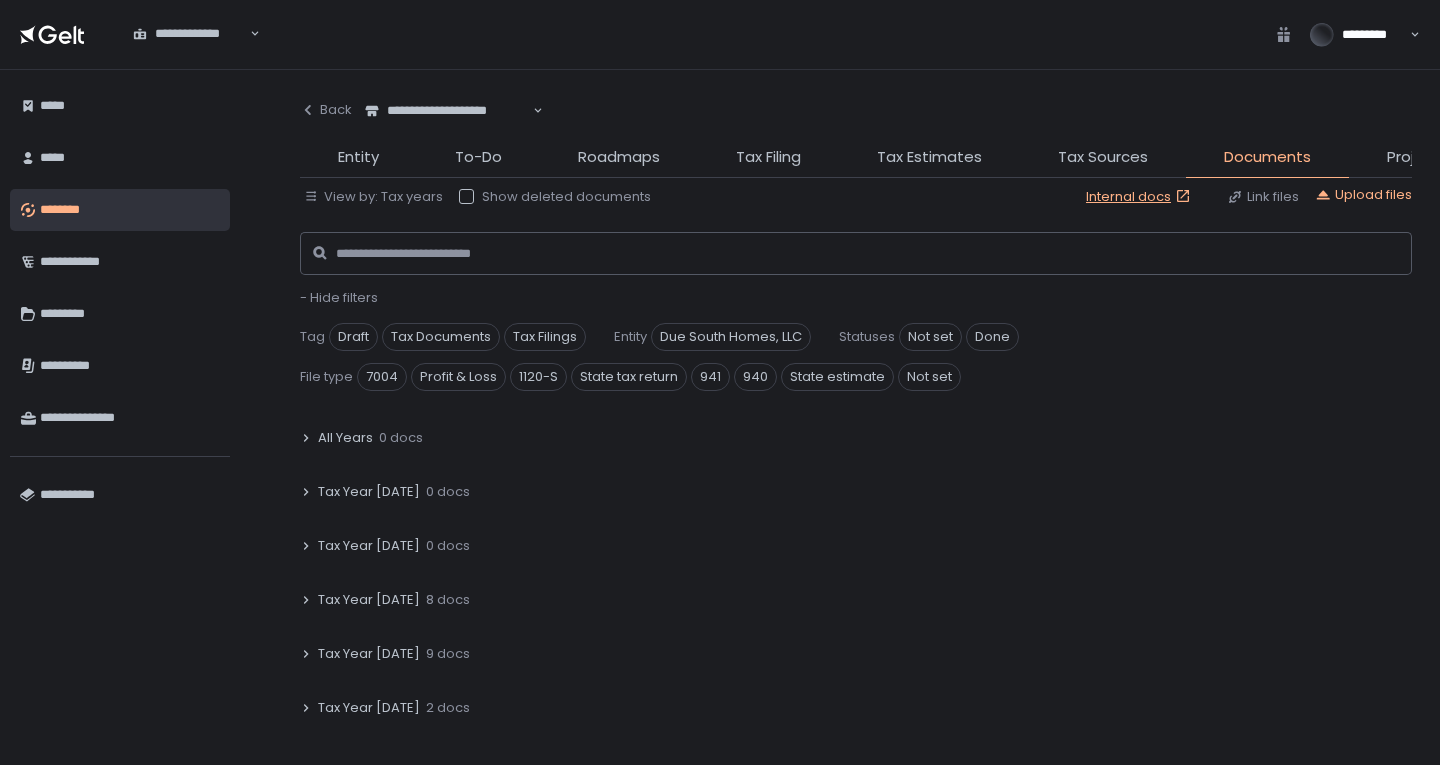click on "Tax Year [DATE]" 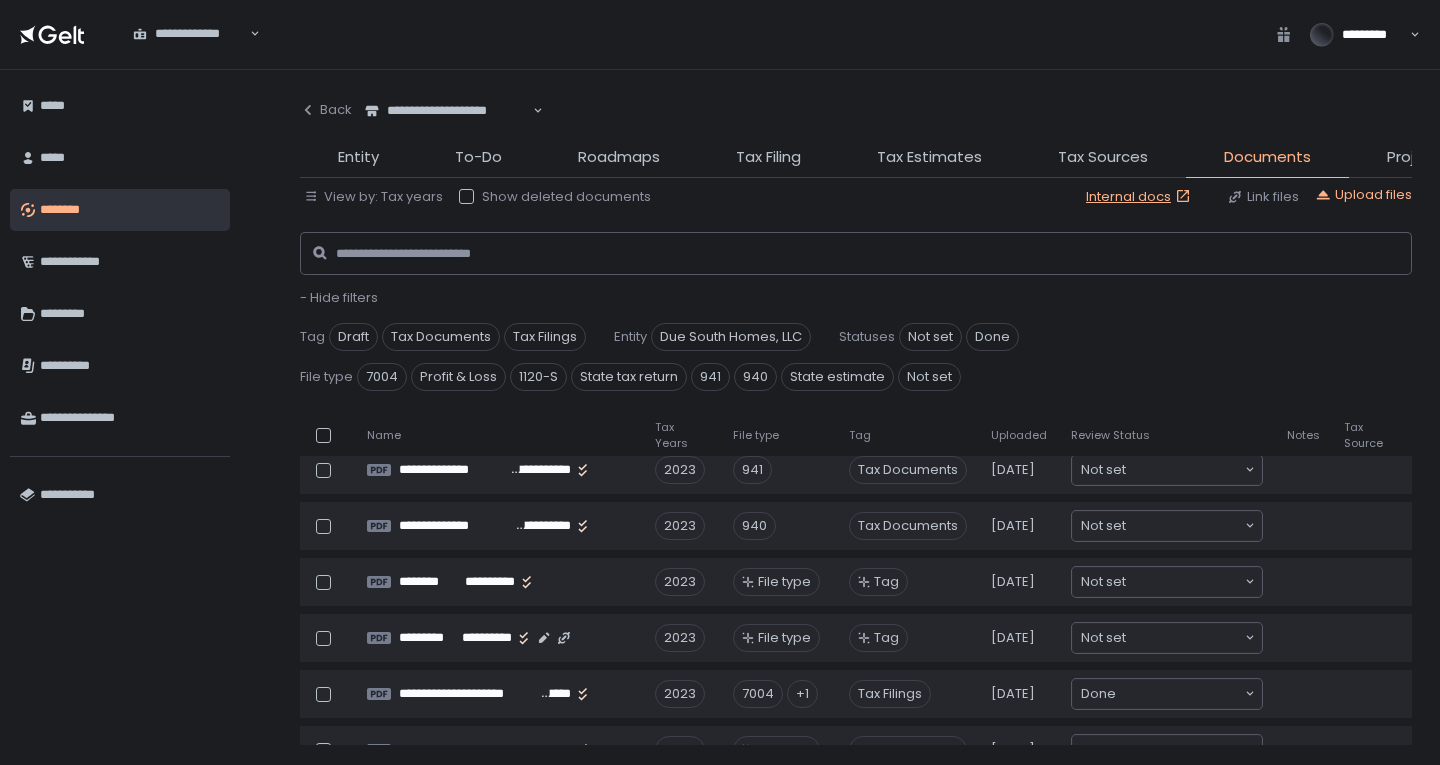 scroll, scrollTop: 500, scrollLeft: 0, axis: vertical 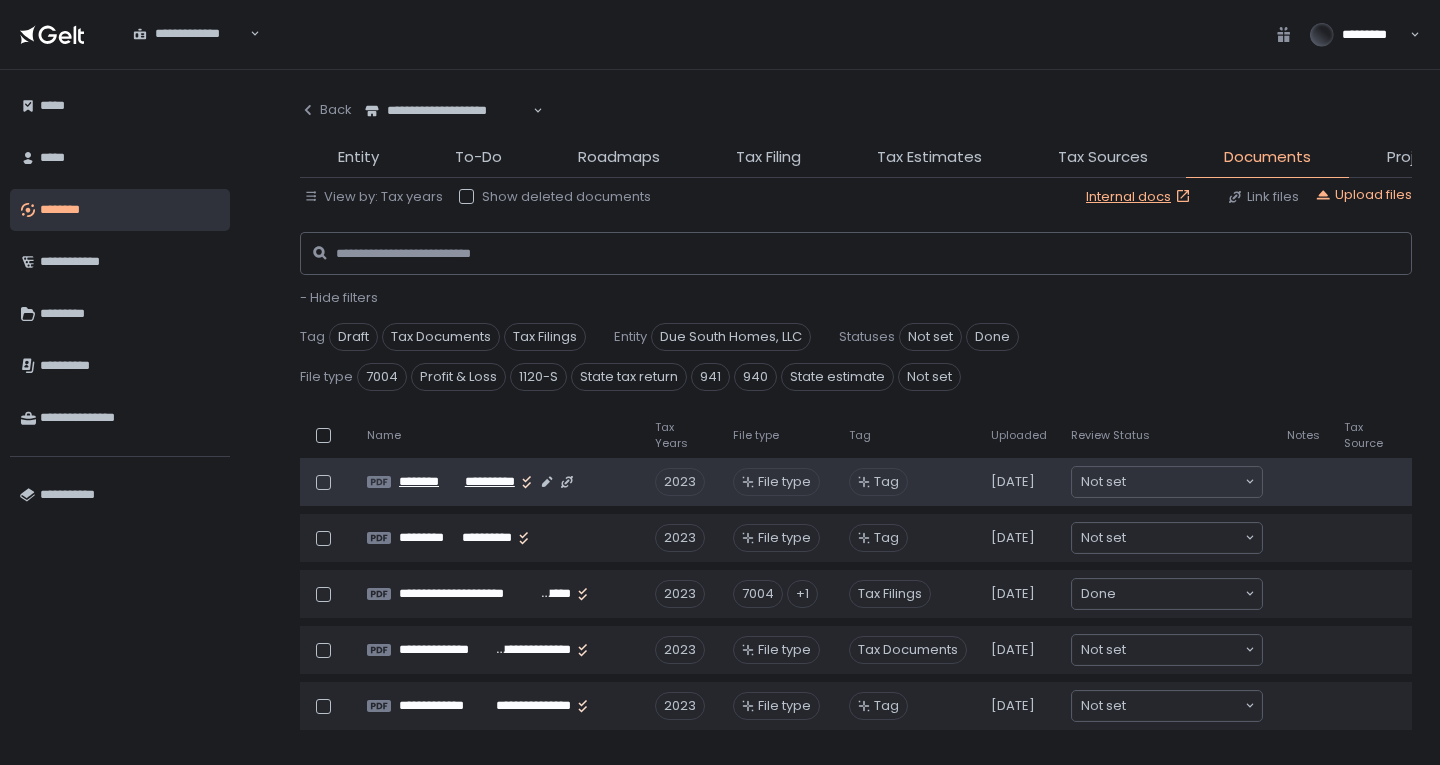 click on "**********" at bounding box center [487, 482] 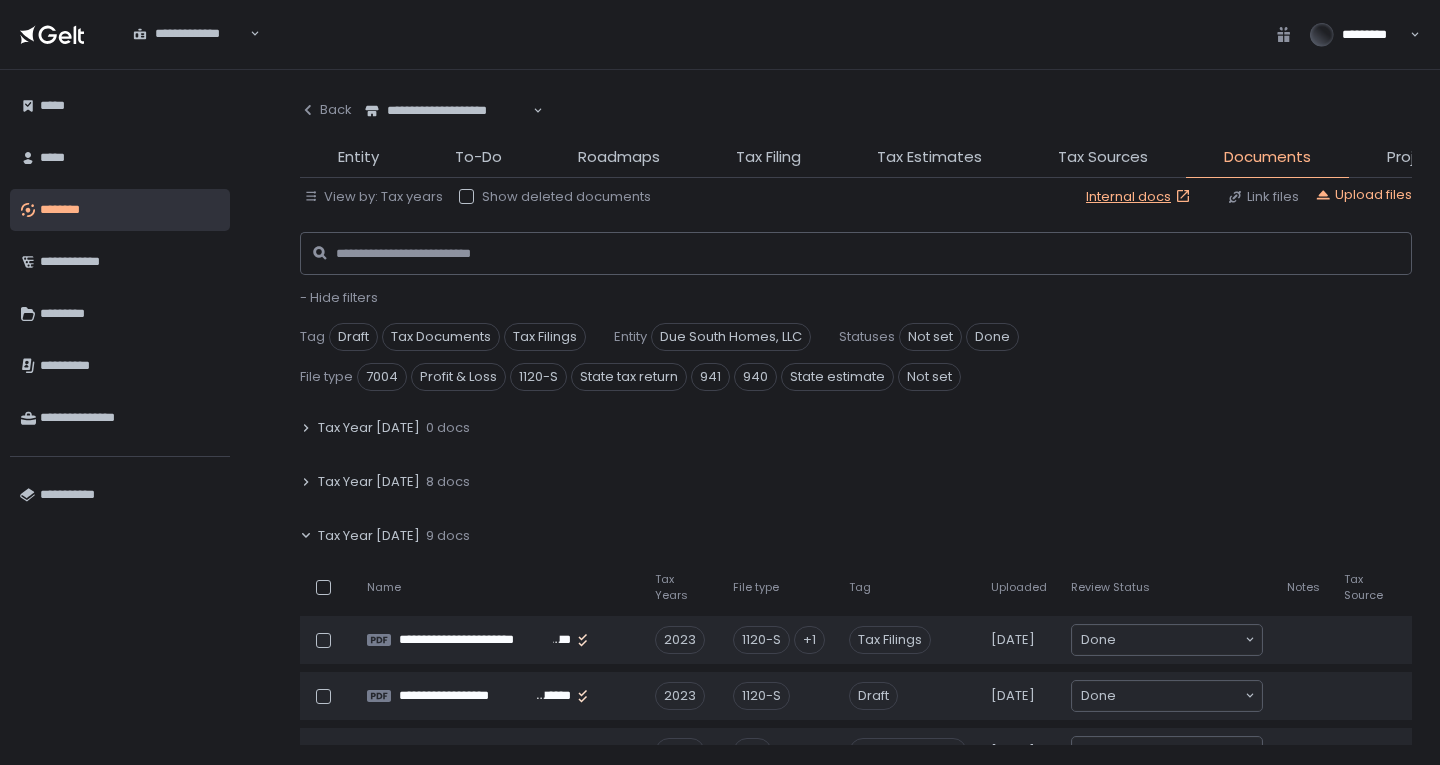 scroll, scrollTop: 100, scrollLeft: 0, axis: vertical 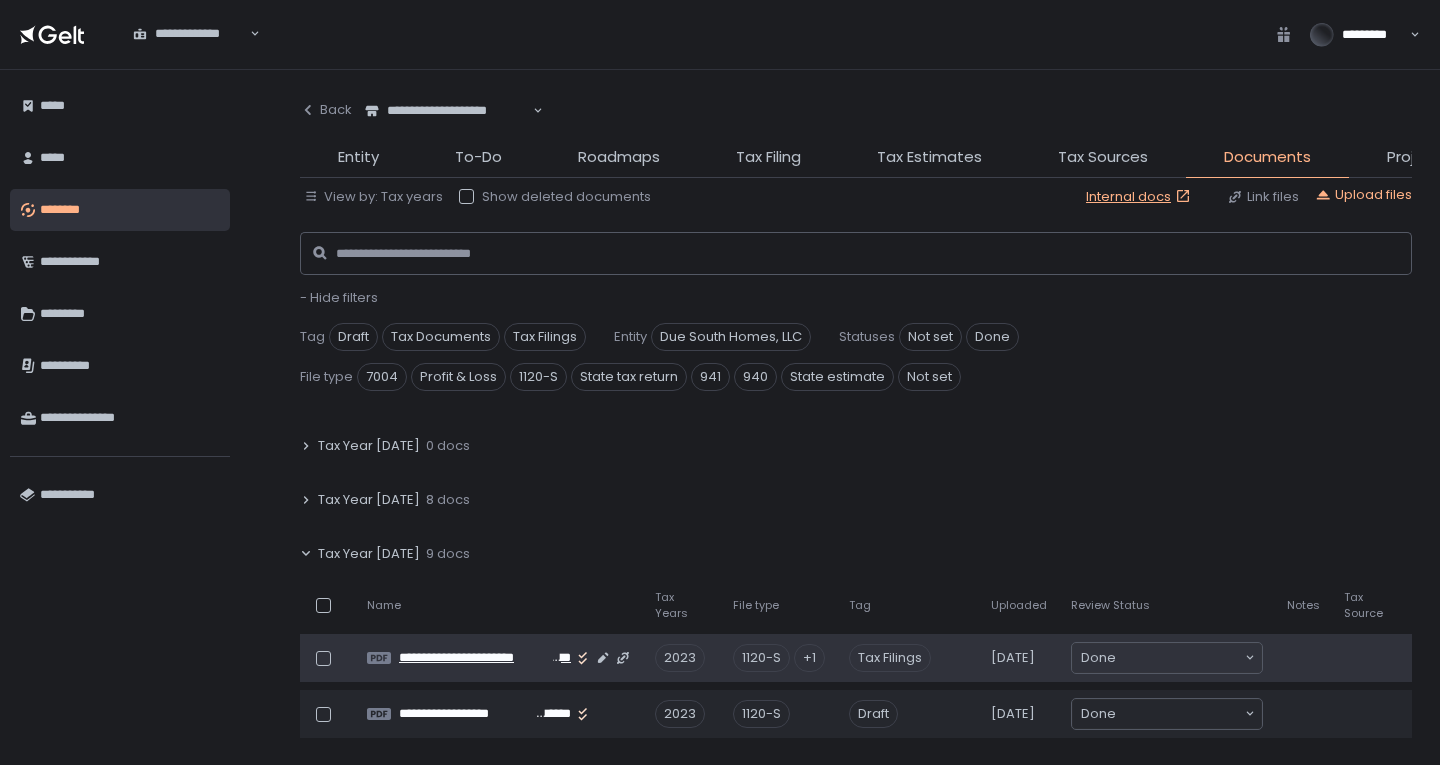 click on "**********" at bounding box center [476, 658] 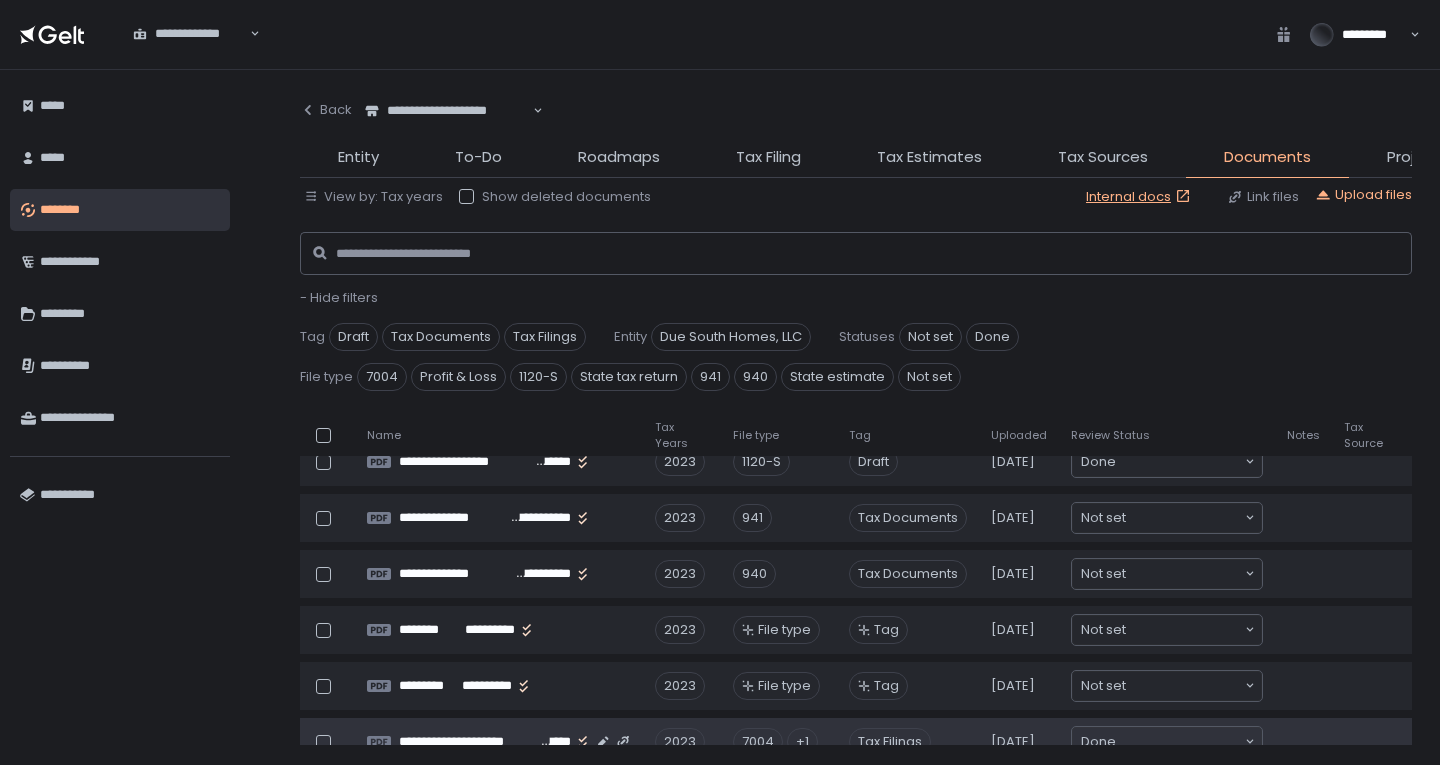 scroll, scrollTop: 400, scrollLeft: 0, axis: vertical 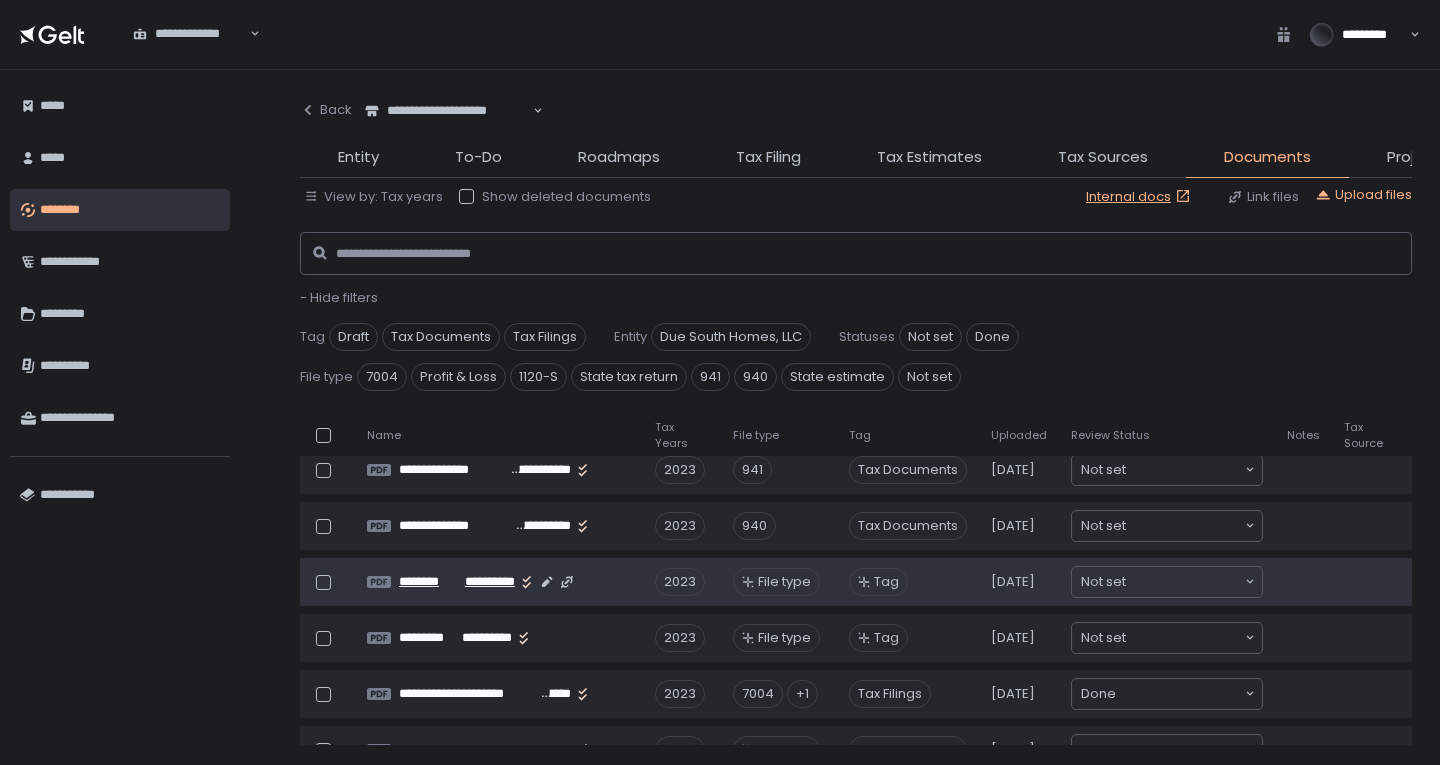 click on "**********" at bounding box center (487, 582) 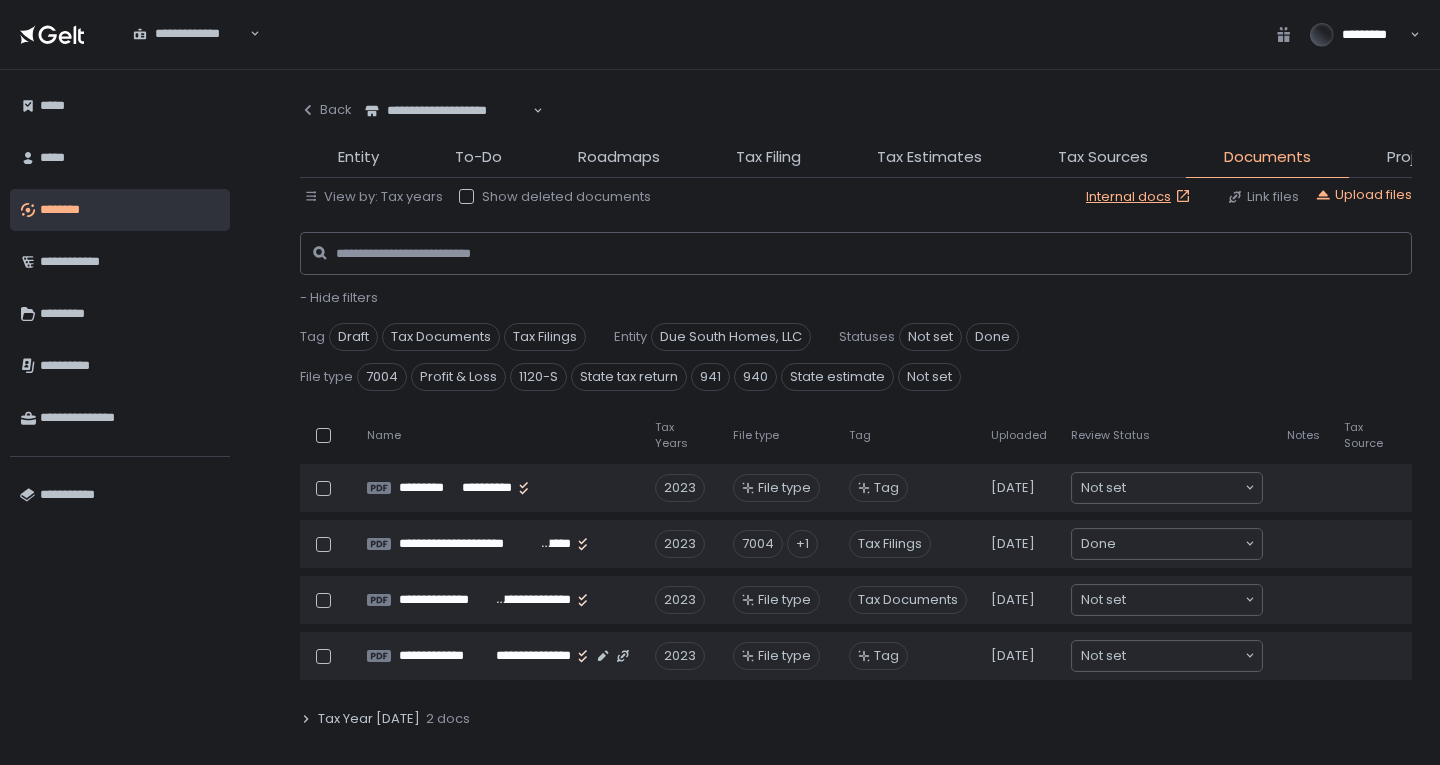 scroll, scrollTop: 600, scrollLeft: 0, axis: vertical 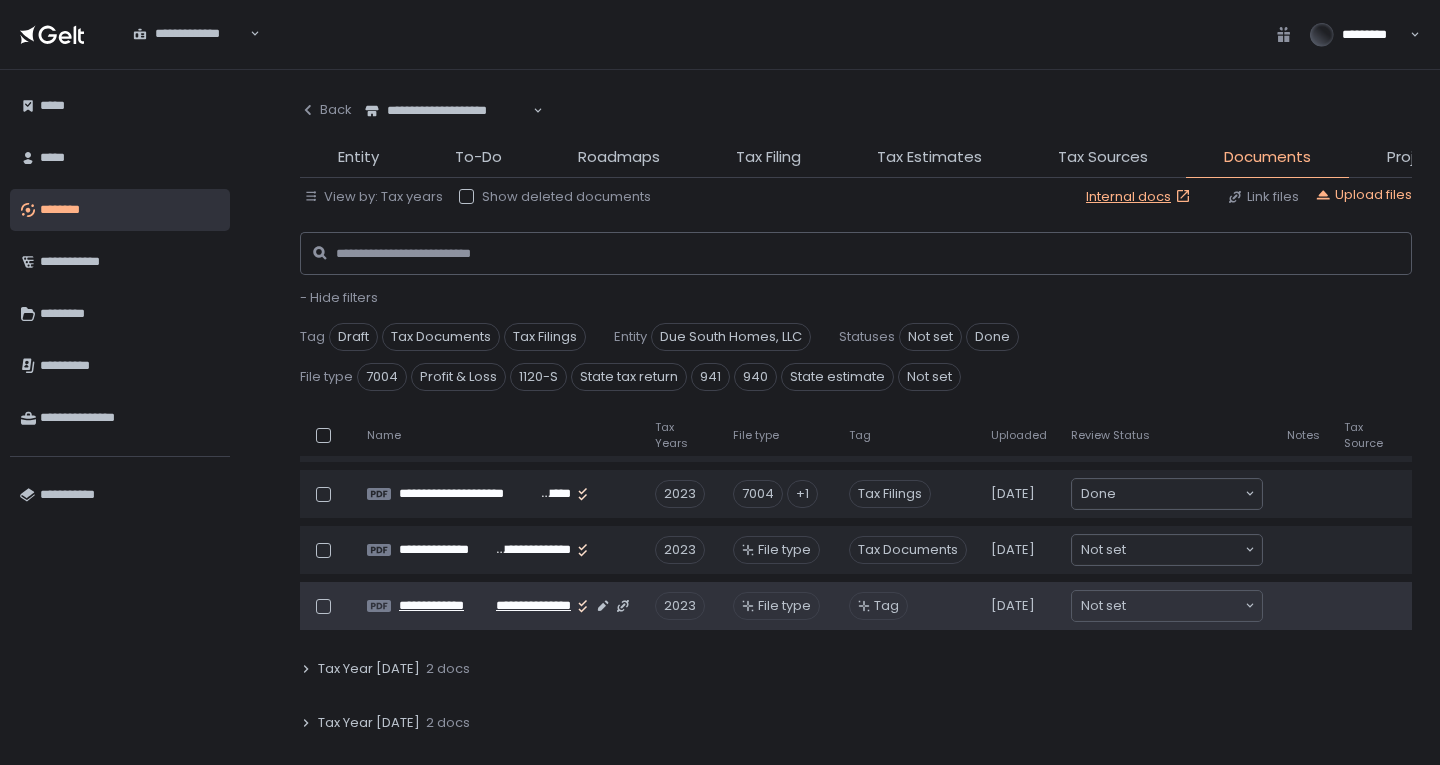 click on "**********" at bounding box center (531, 606) 